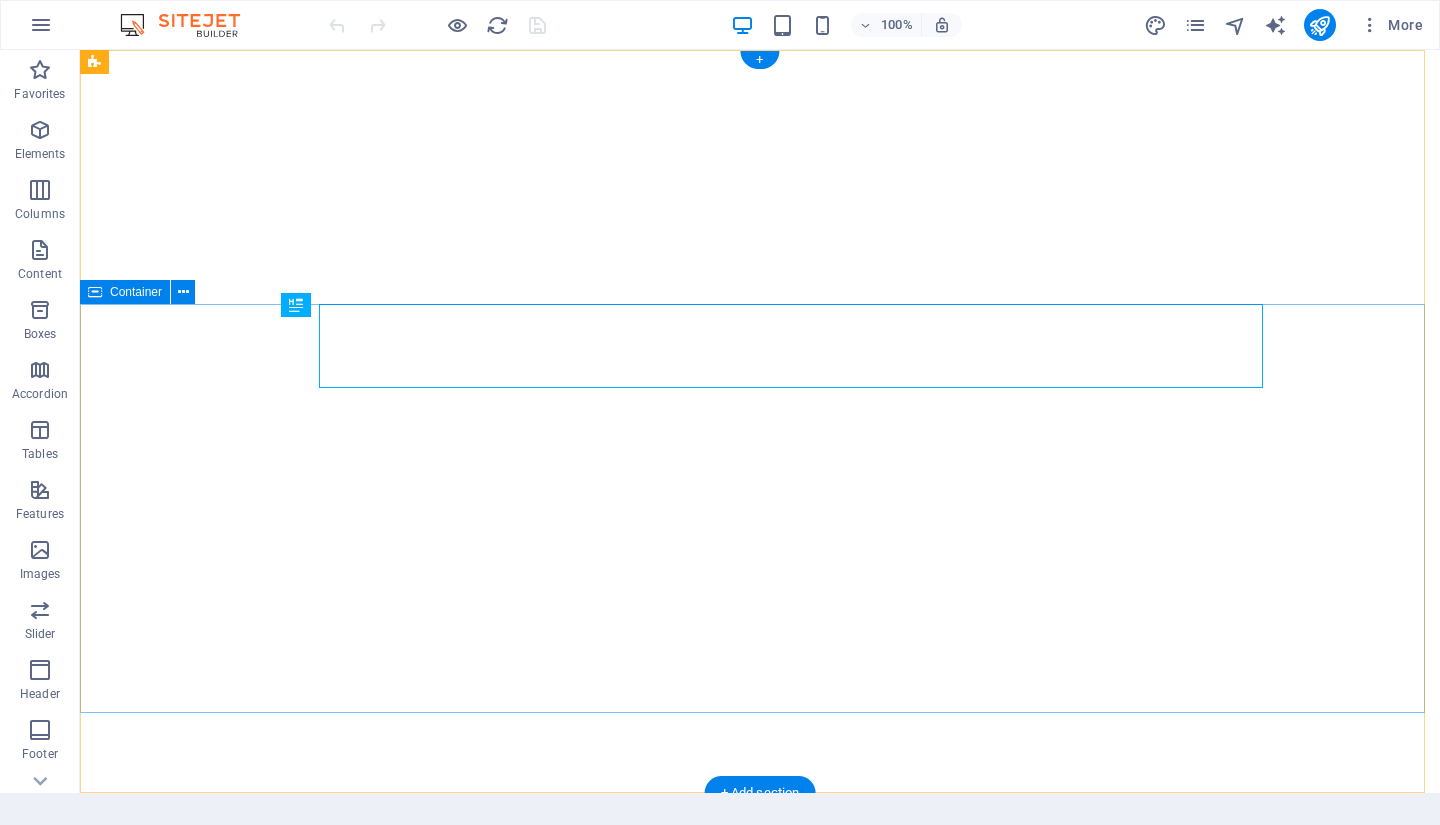 scroll, scrollTop: 0, scrollLeft: 0, axis: both 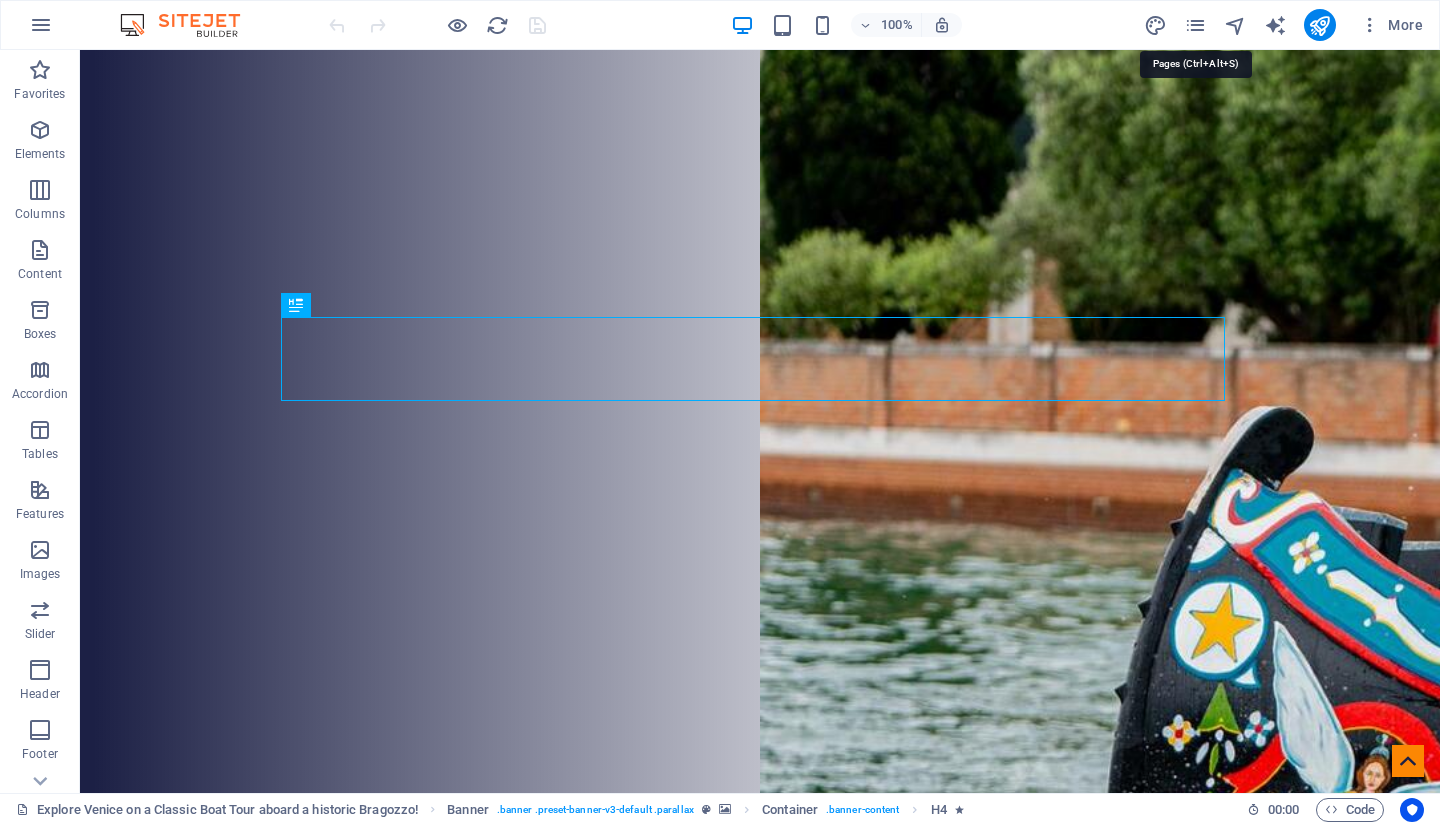 click at bounding box center [1195, 25] 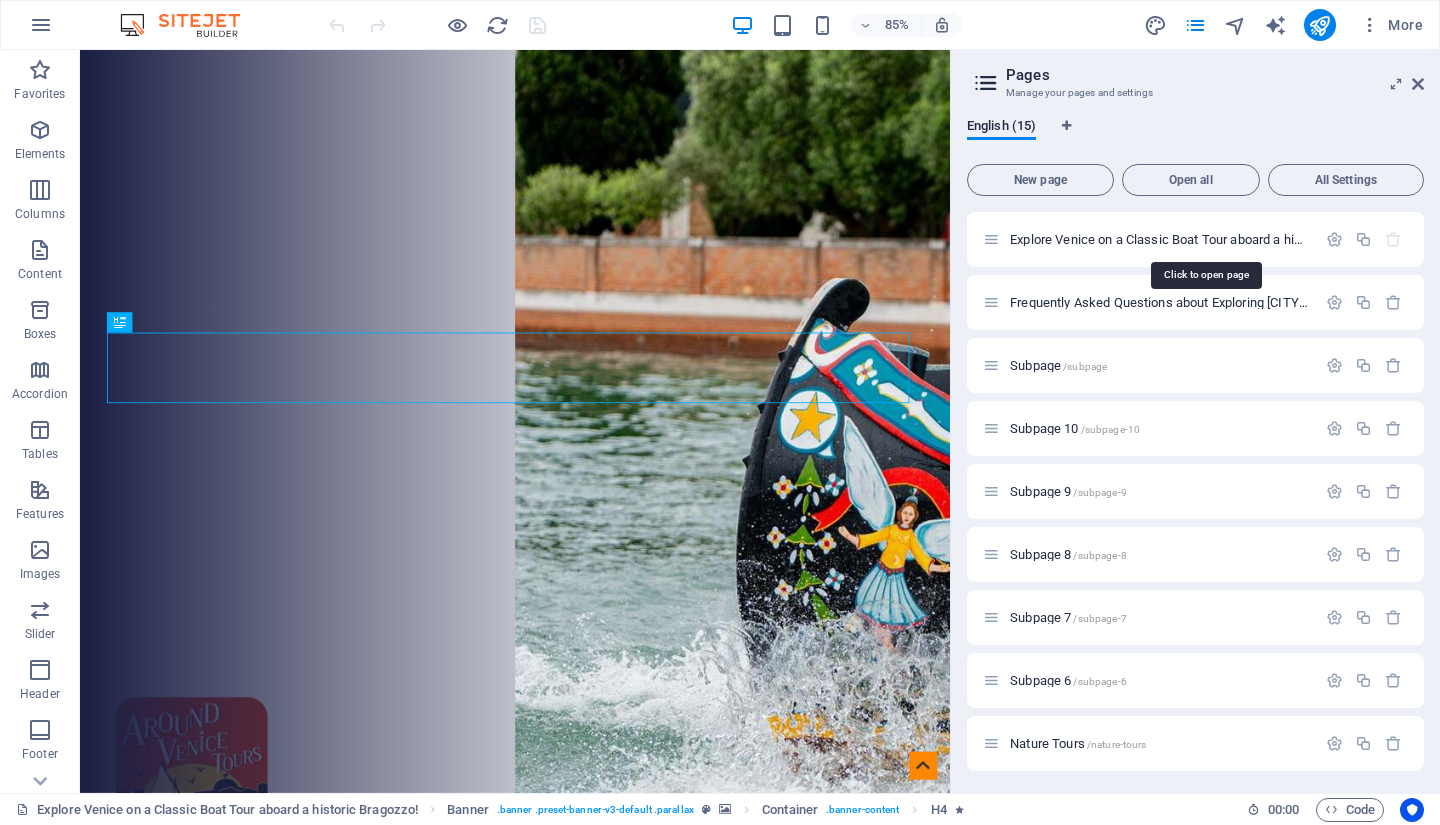 click on "Explore Venice on a Classic Boat Tour aboard a historic Bragozzo! /" at bounding box center [1201, 239] 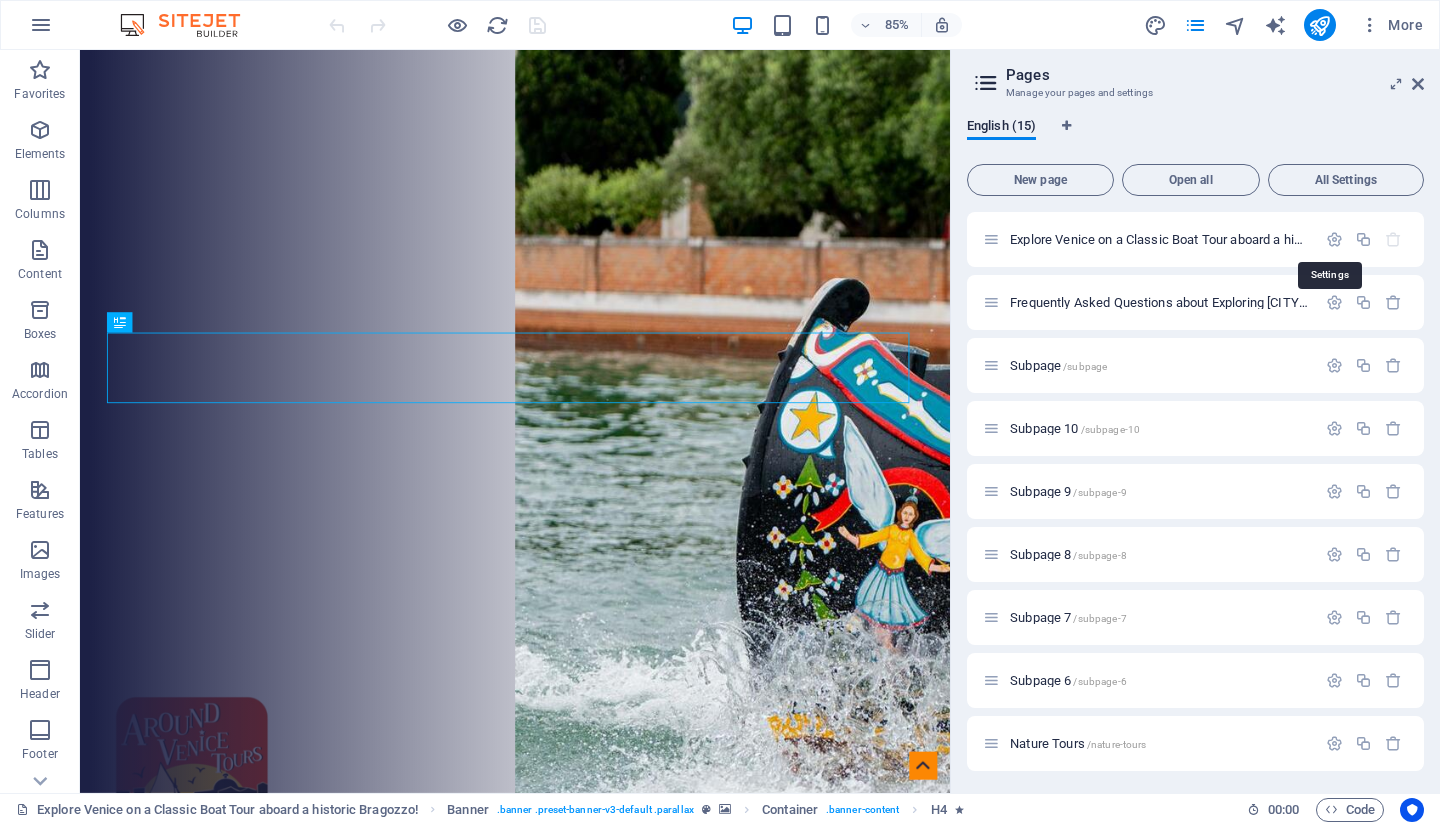 click at bounding box center (1334, 239) 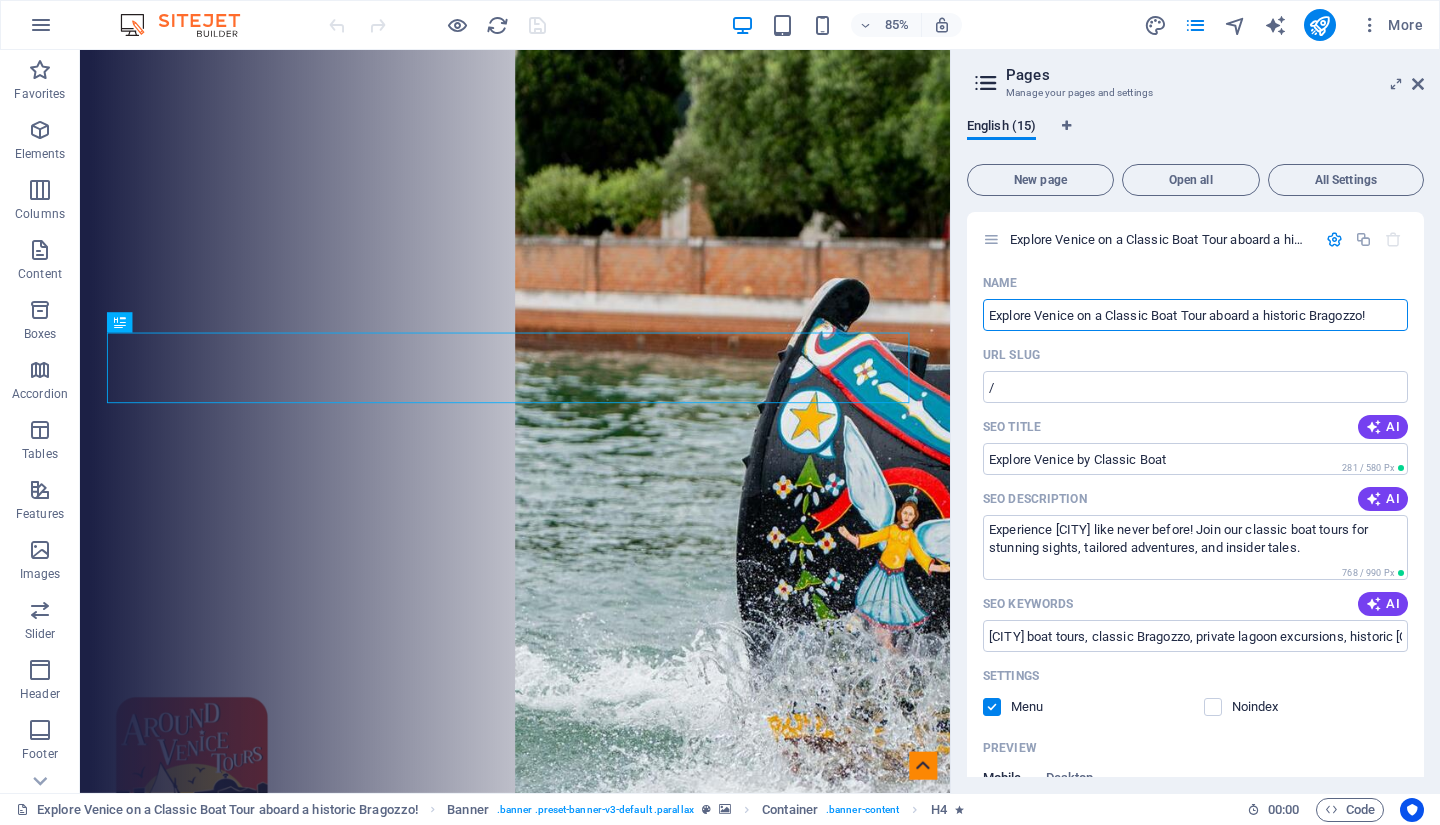 click on "/" at bounding box center (1195, 387) 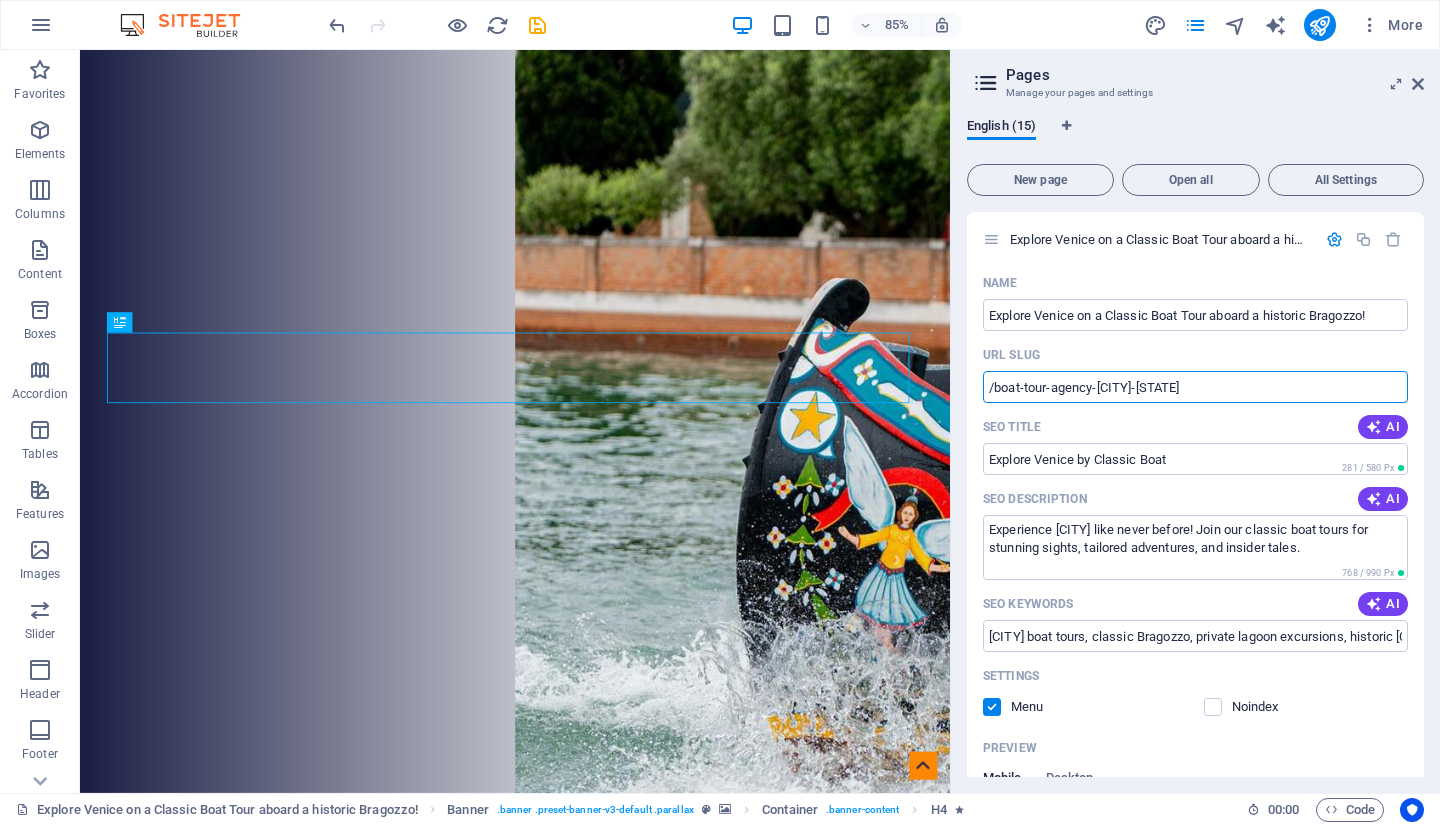 type on "/boat-tour-agency-[CITY]-[STATE]" 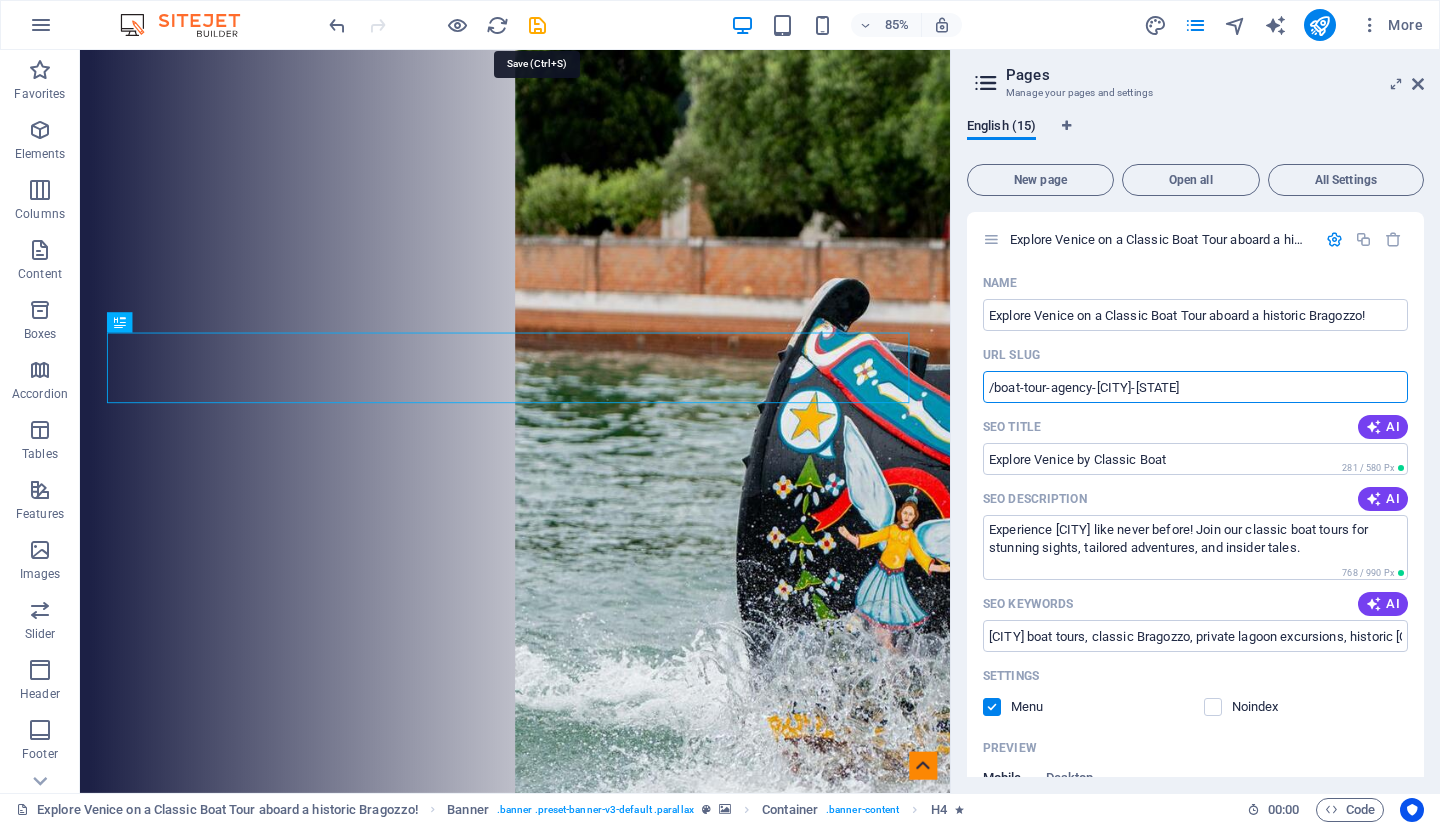 click at bounding box center (537, 25) 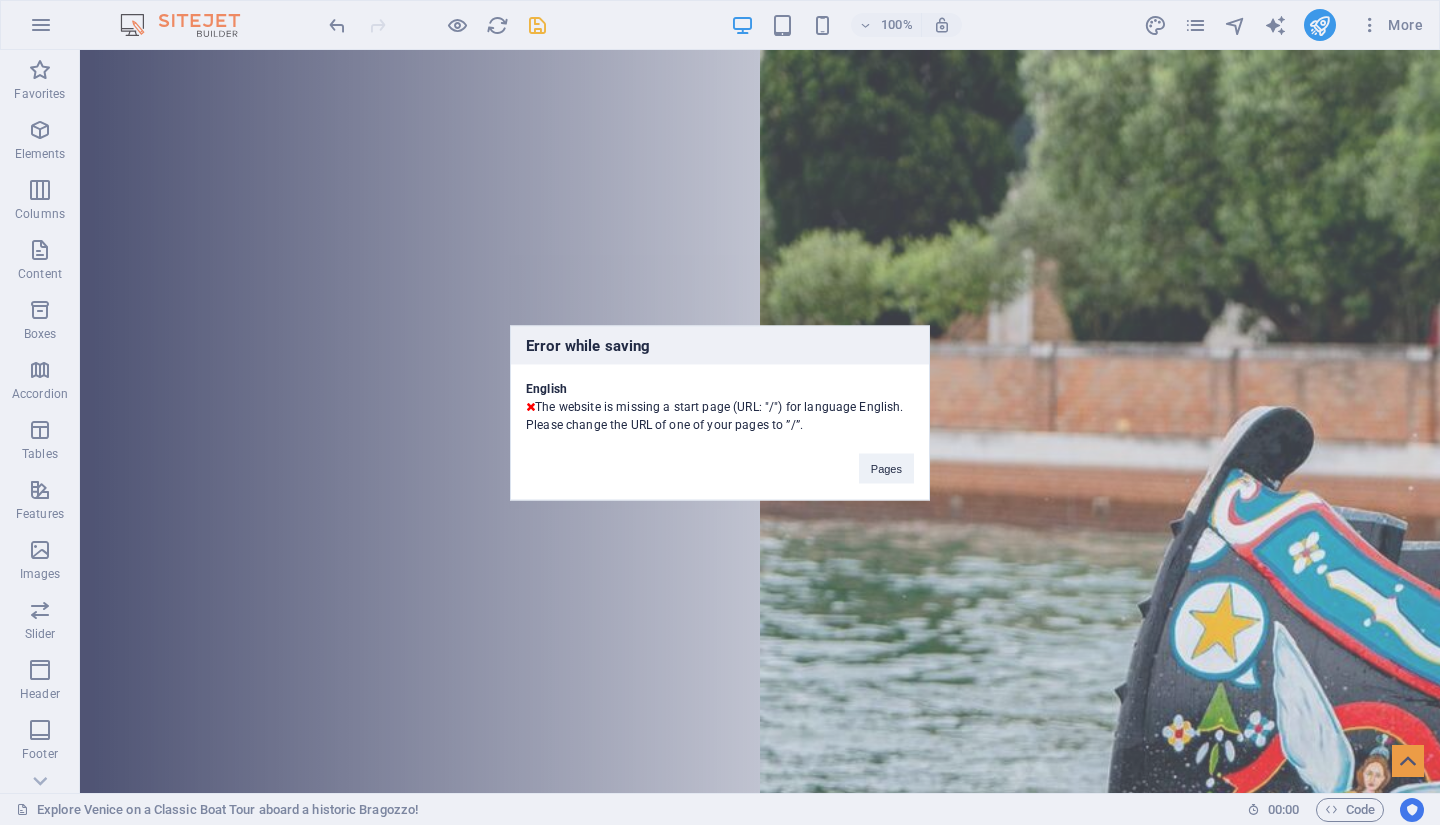 click on "Pages" at bounding box center (886, 468) 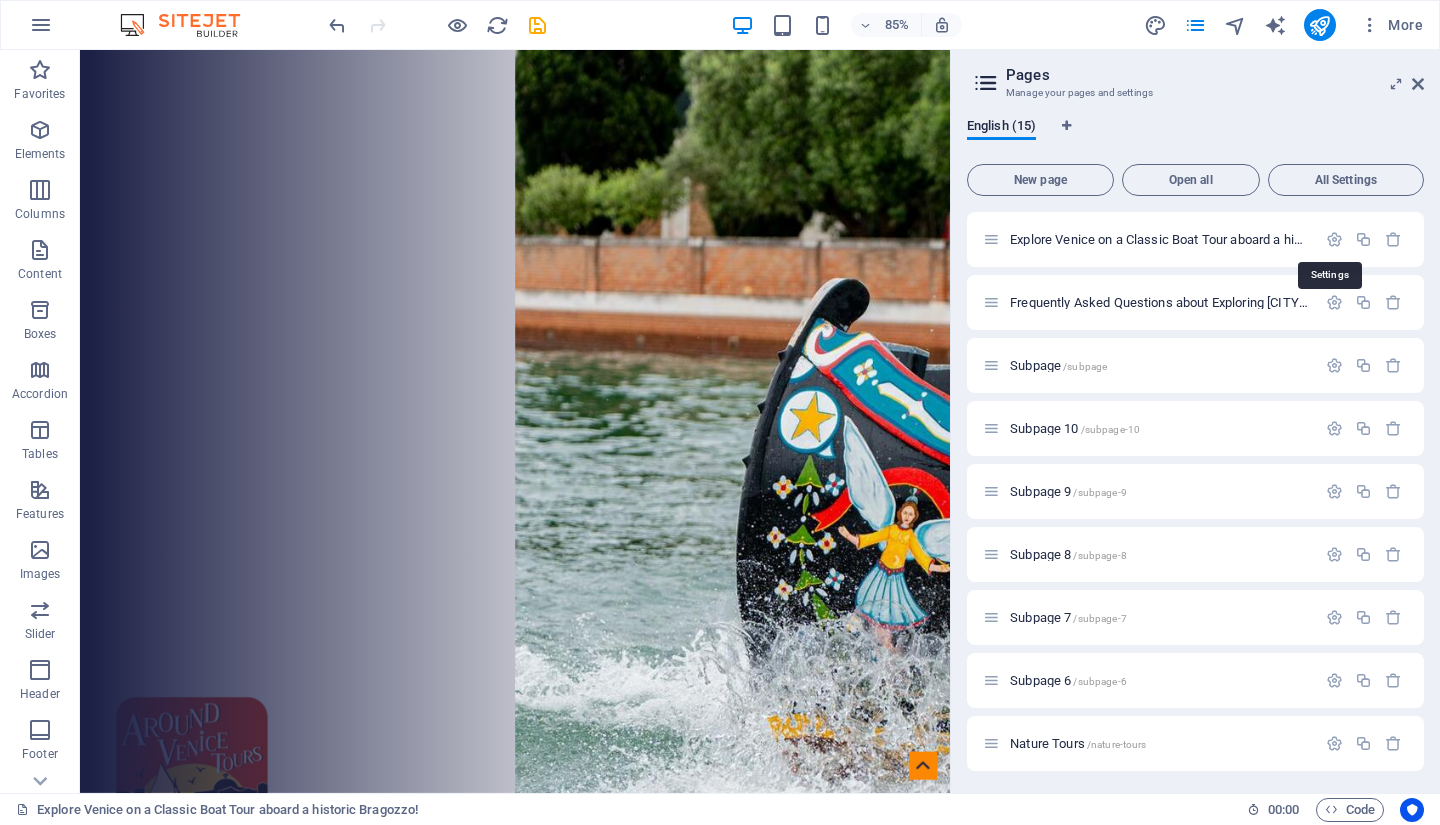 click at bounding box center (1334, 239) 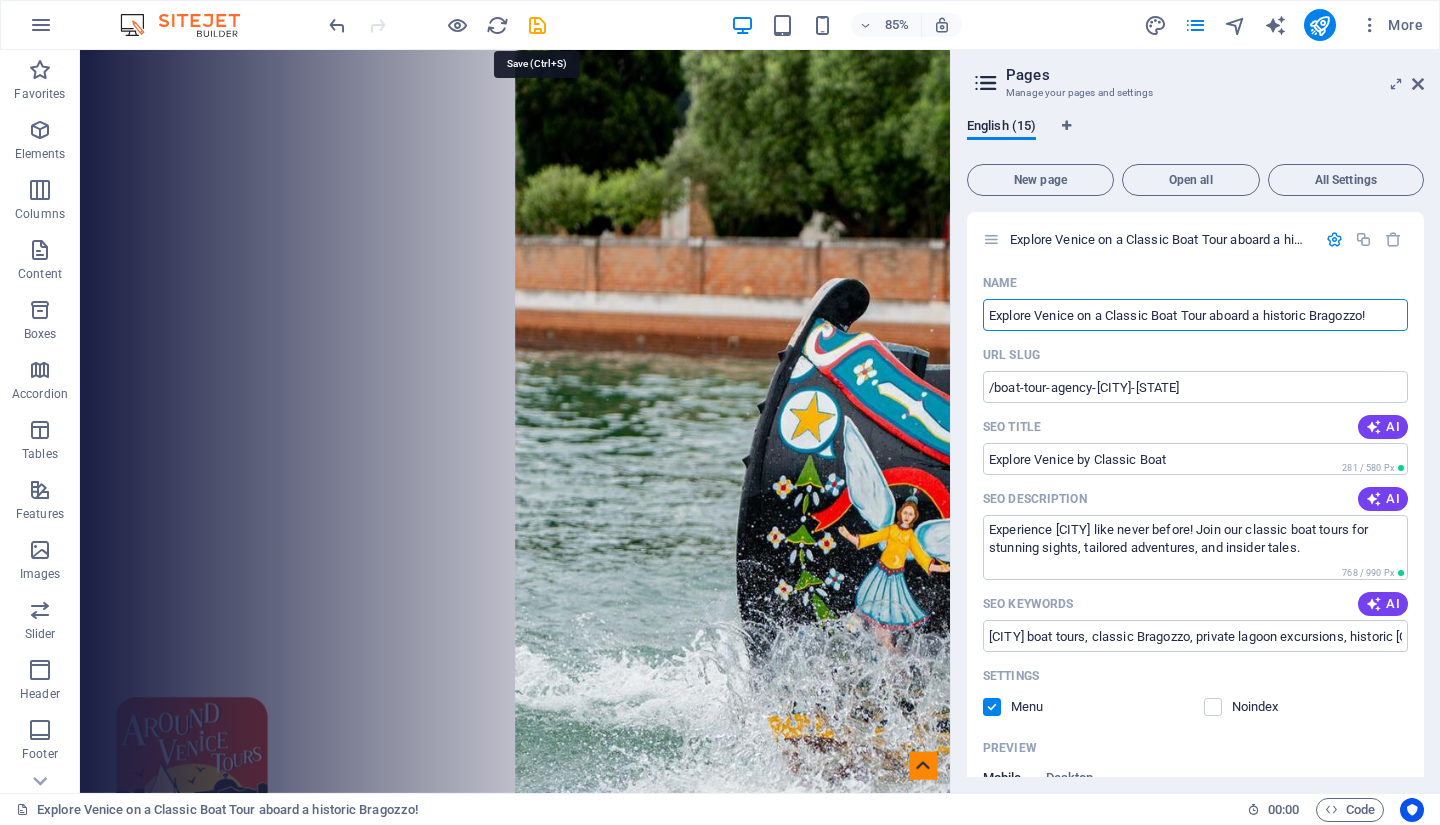 click at bounding box center (537, 25) 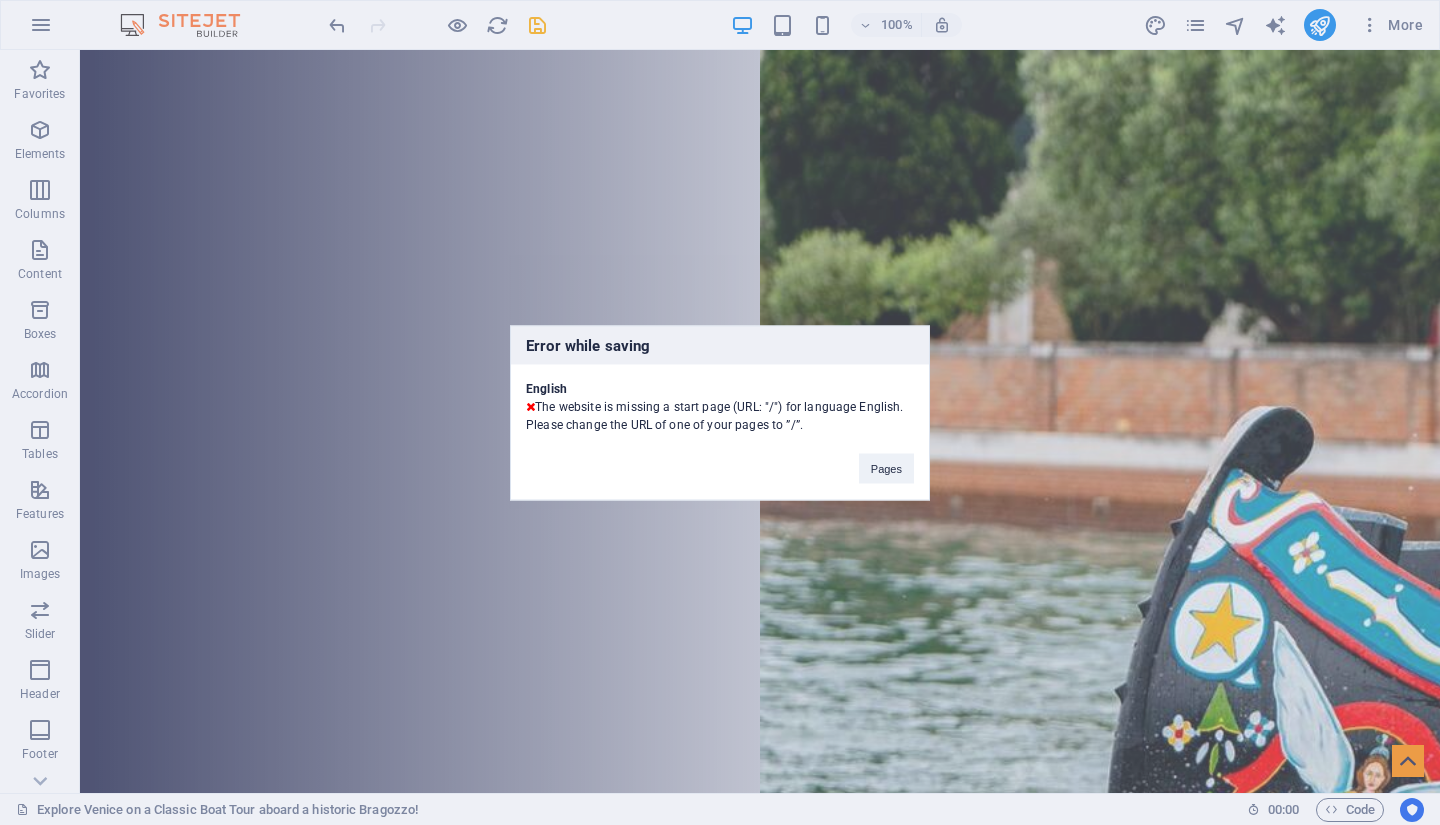 click on "Pages" at bounding box center [886, 468] 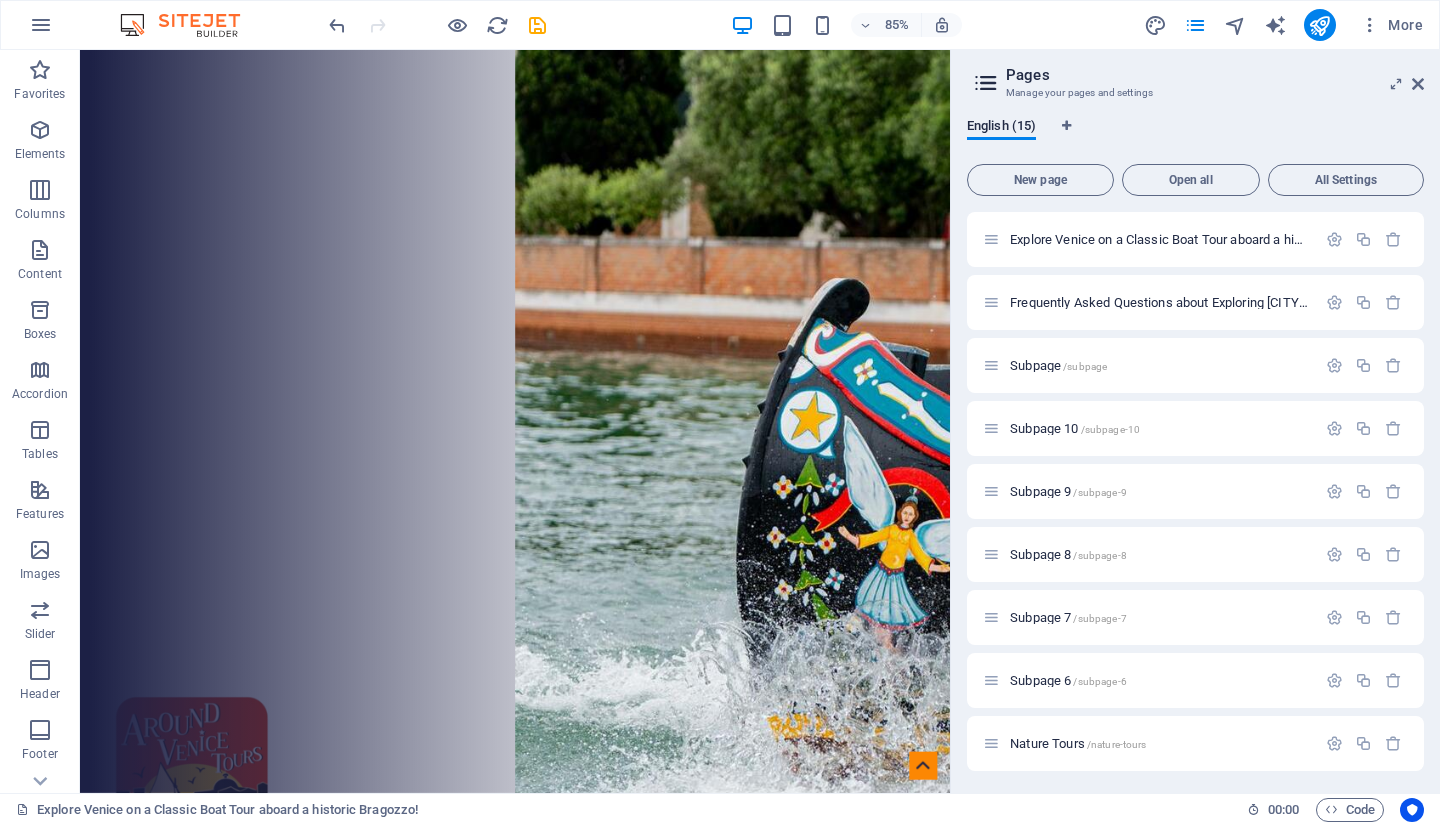 click at bounding box center (1334, 239) 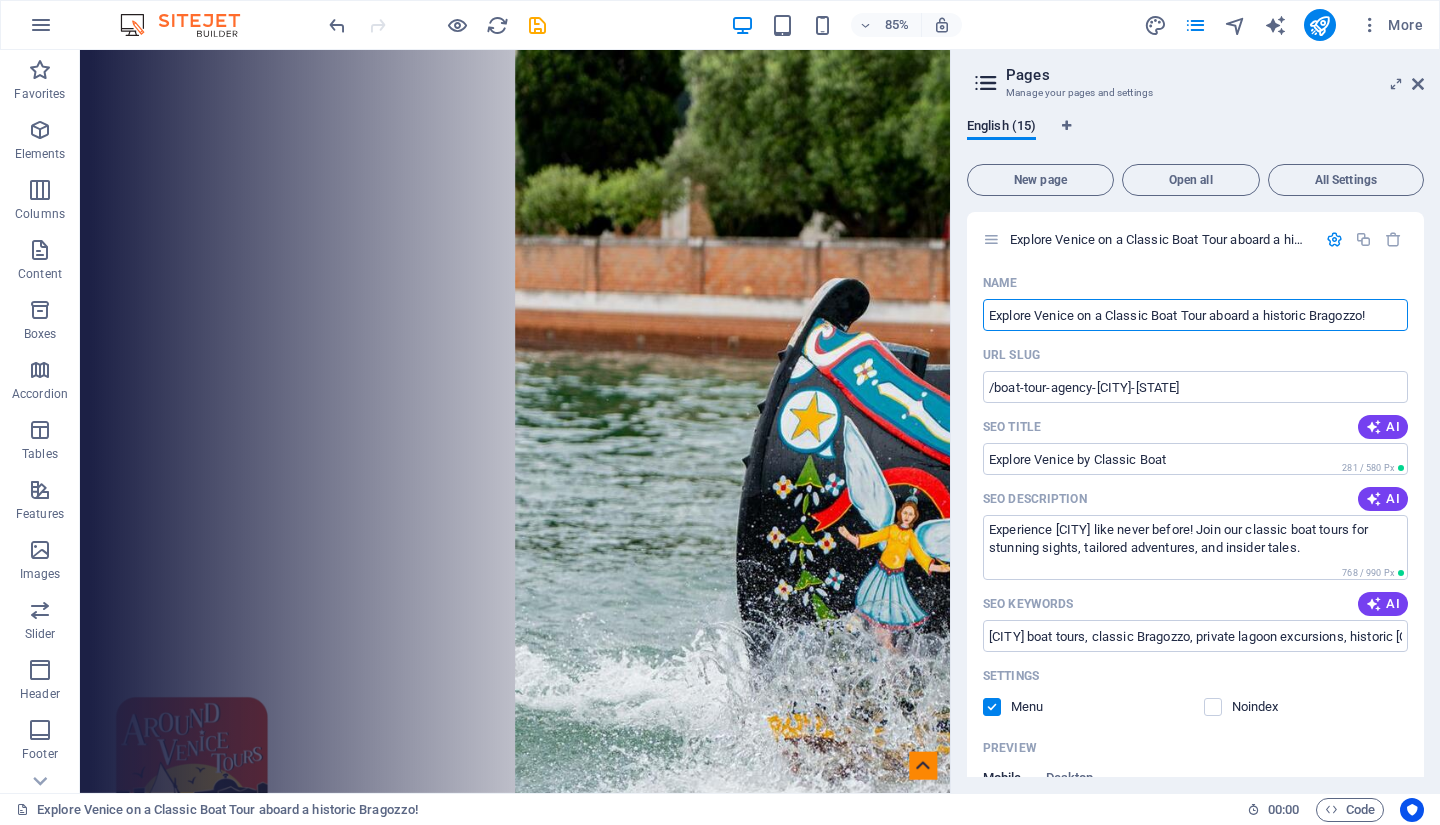 click on "/boat-tour-agency-[CITY]-[STATE]" at bounding box center [1195, 387] 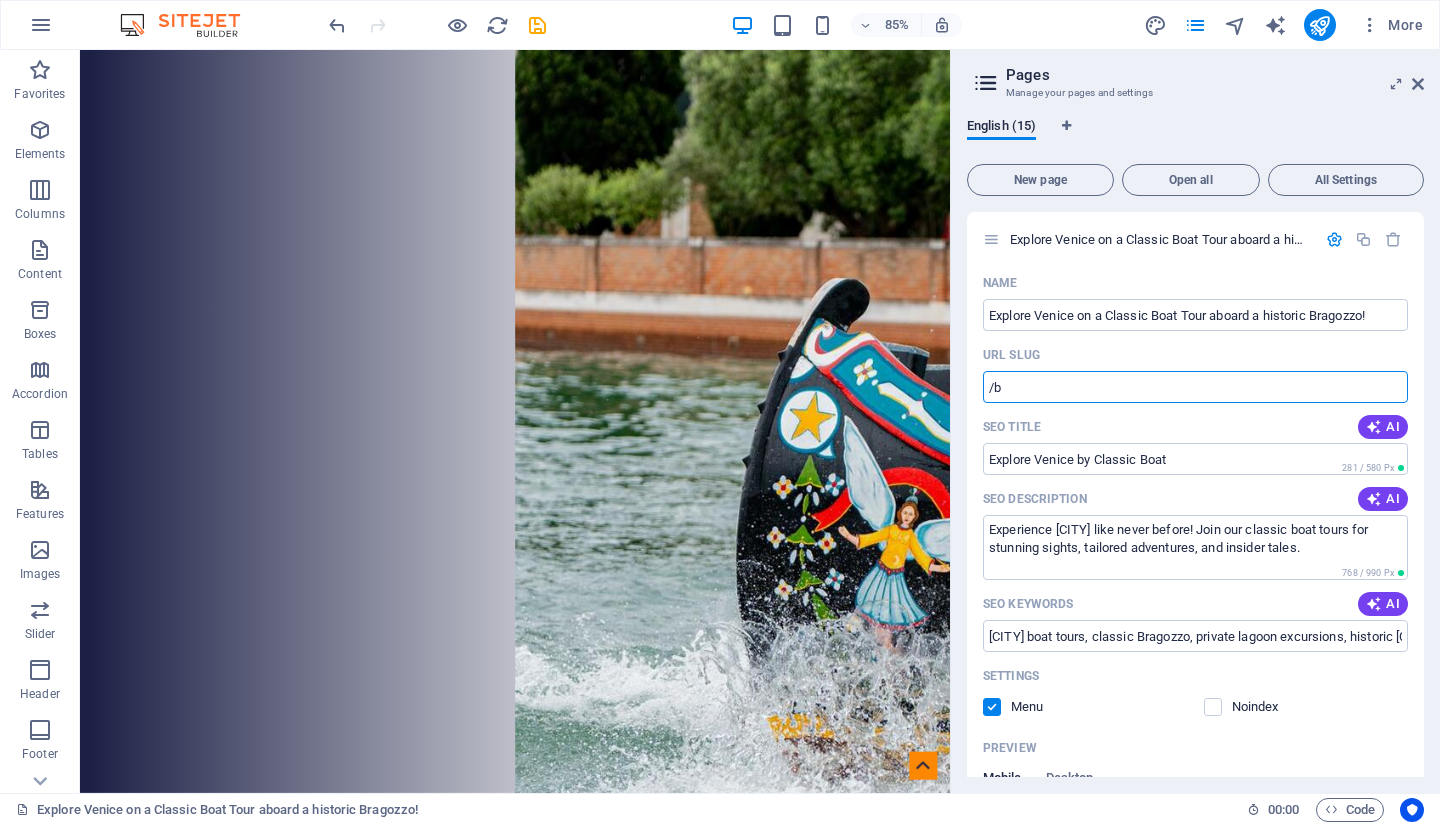 type on "/" 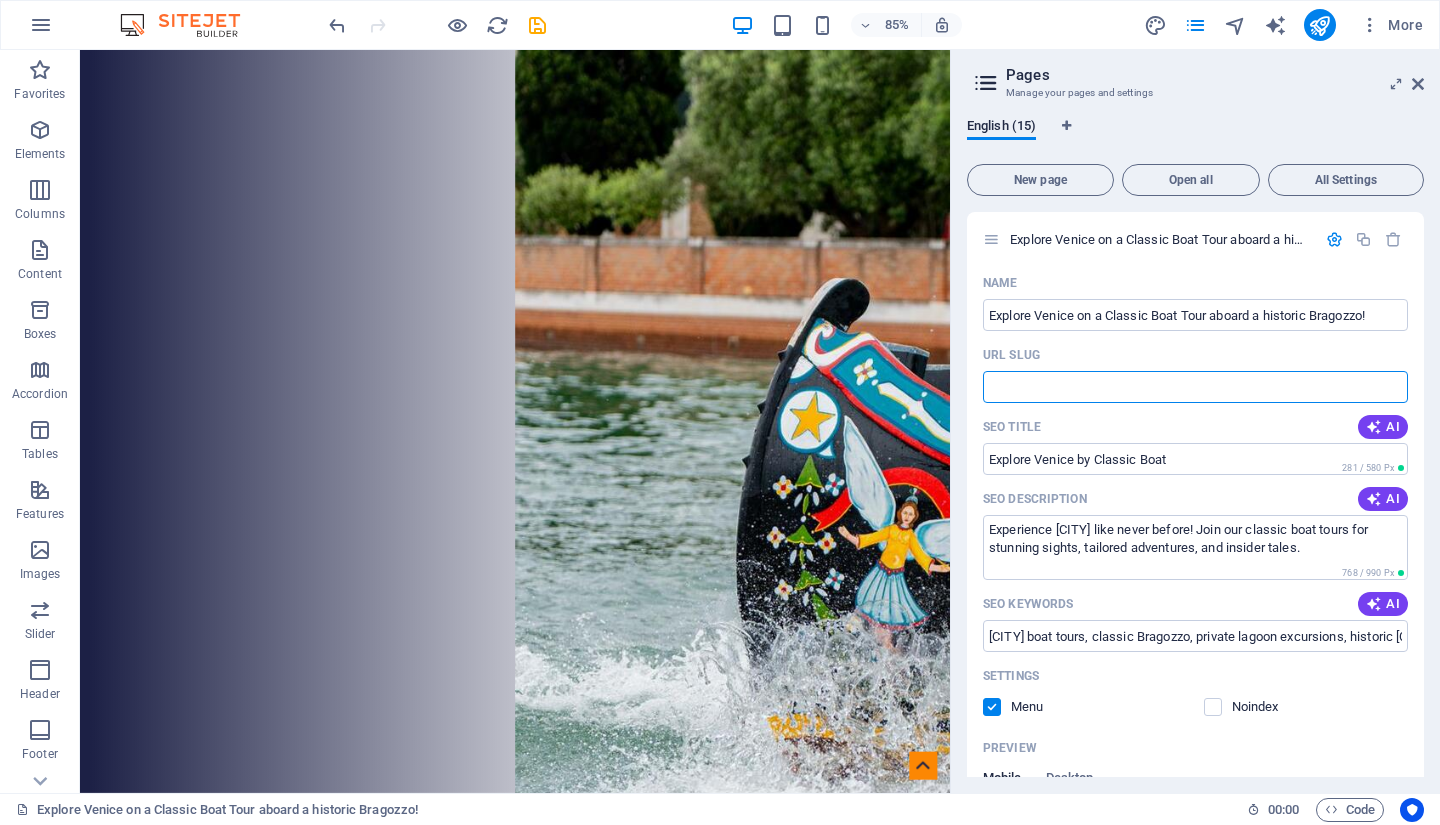 type 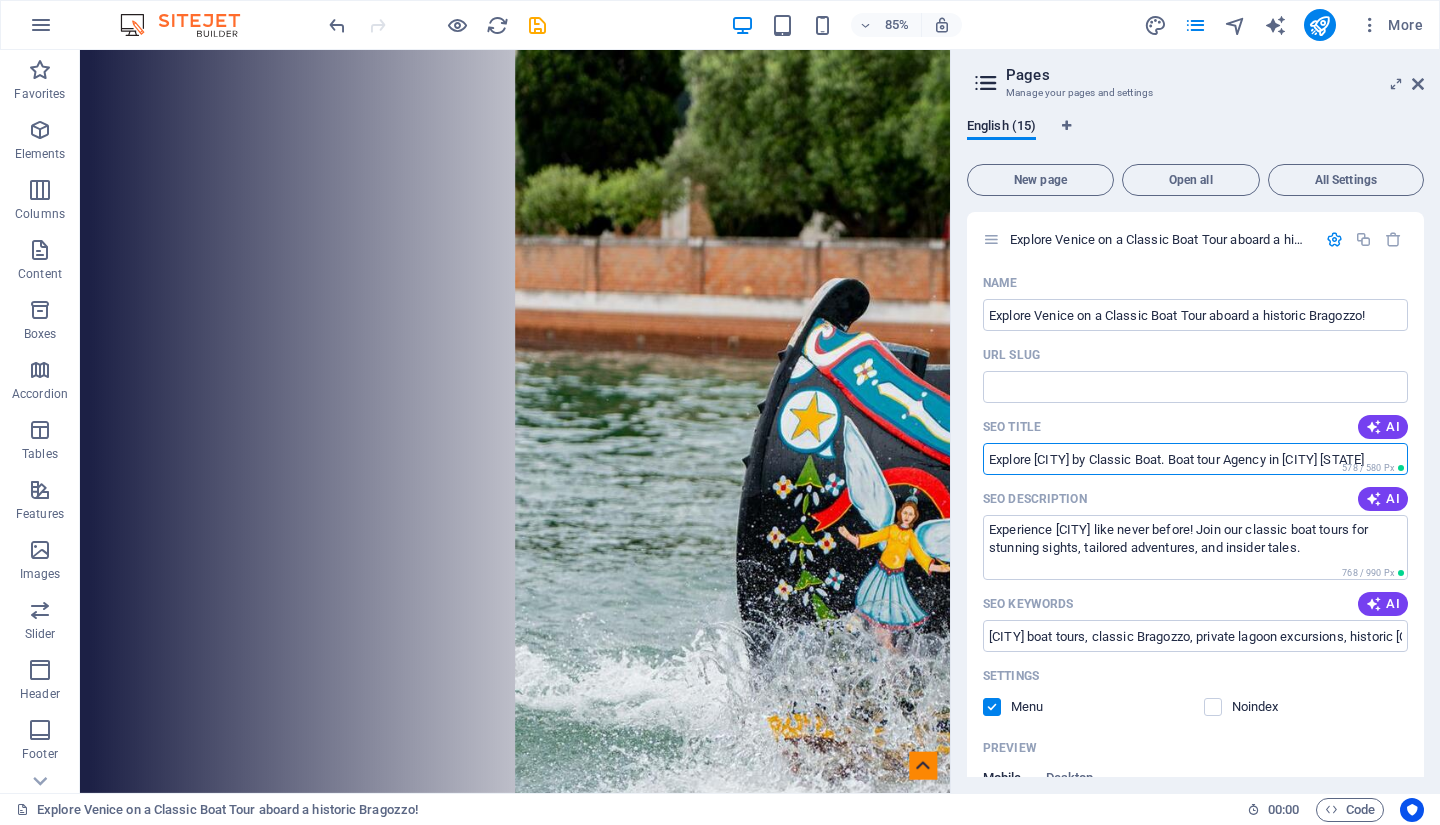 type on "Explore [CITY] by Classic Boat. Boat tour Agency in [CITY] [STATE]" 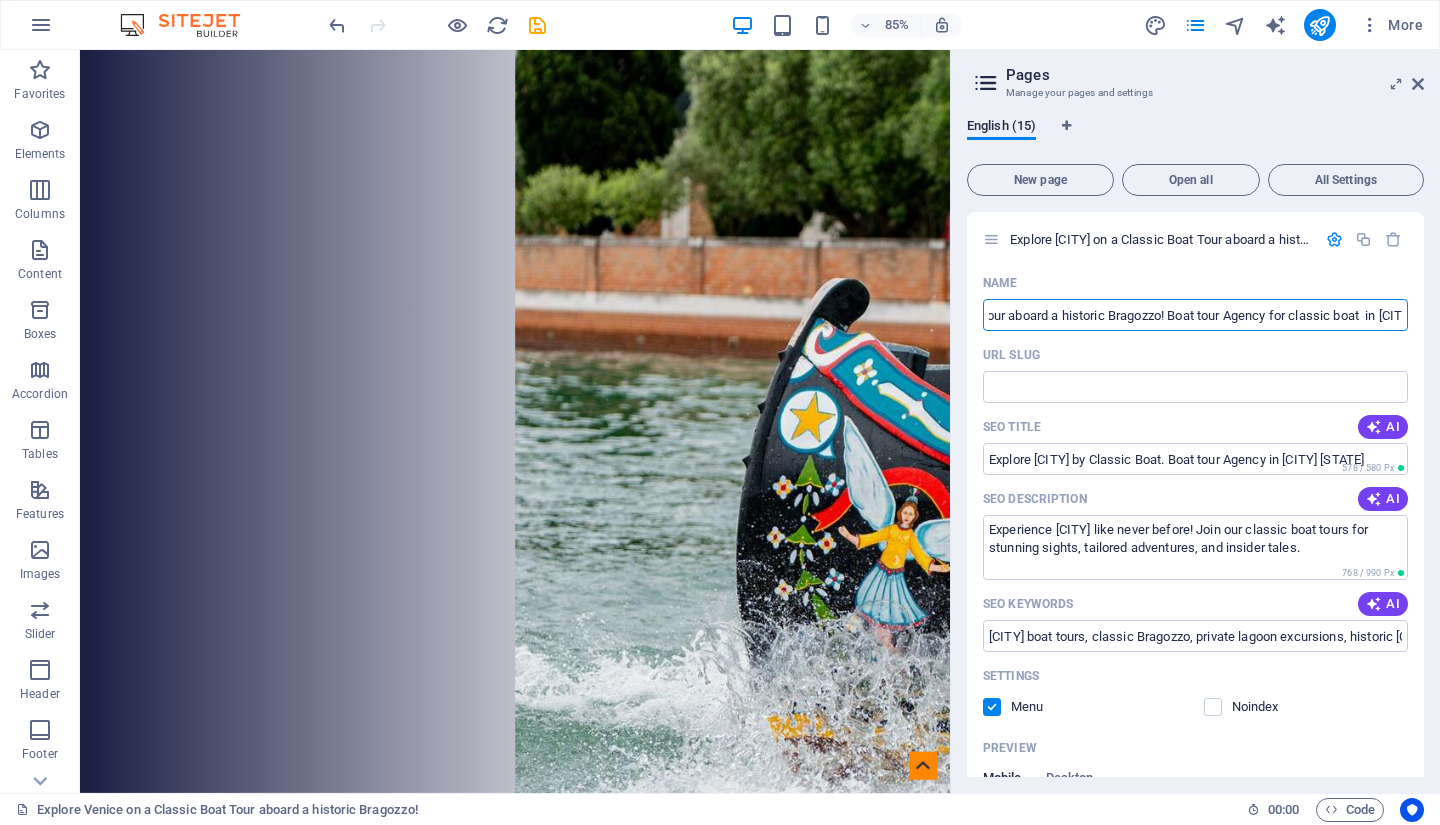scroll, scrollTop: 0, scrollLeft: 199, axis: horizontal 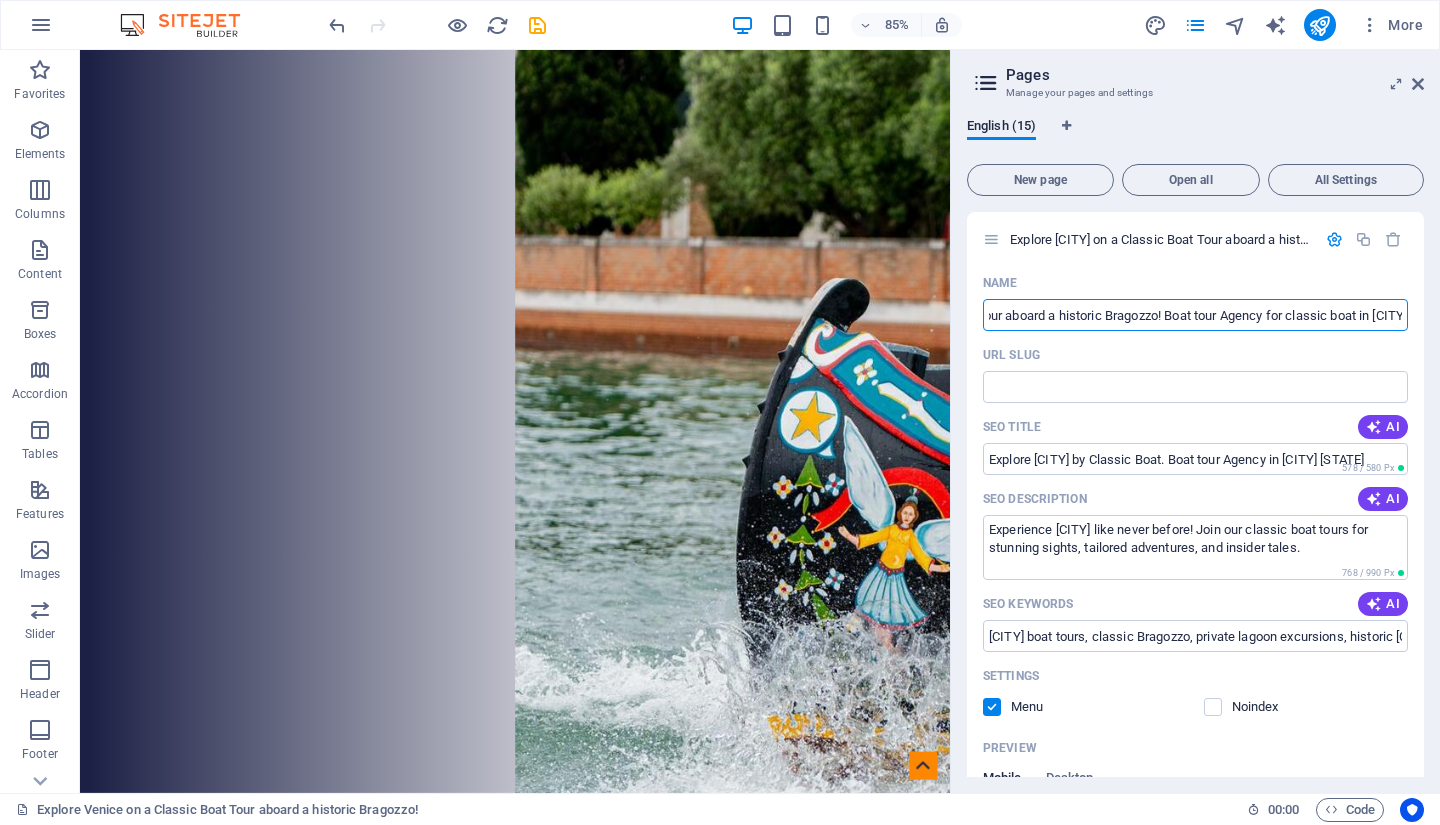 type on "Explore [CITY] on a Classic Boat Tour aboard a historic Bragozzo! Boat tour Agency for classic boat in [CITY] [STATE]" 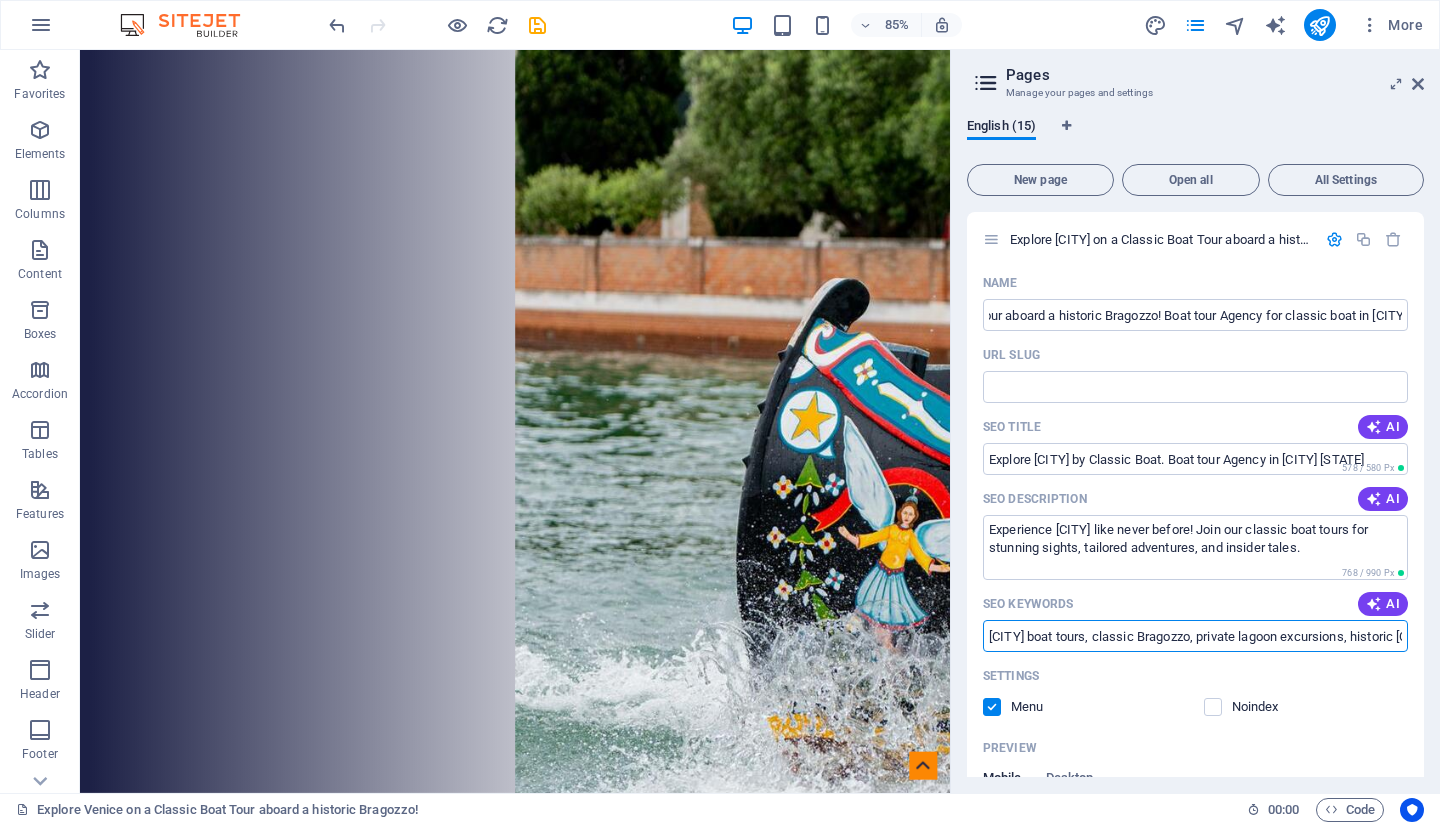 scroll, scrollTop: 0, scrollLeft: 0, axis: both 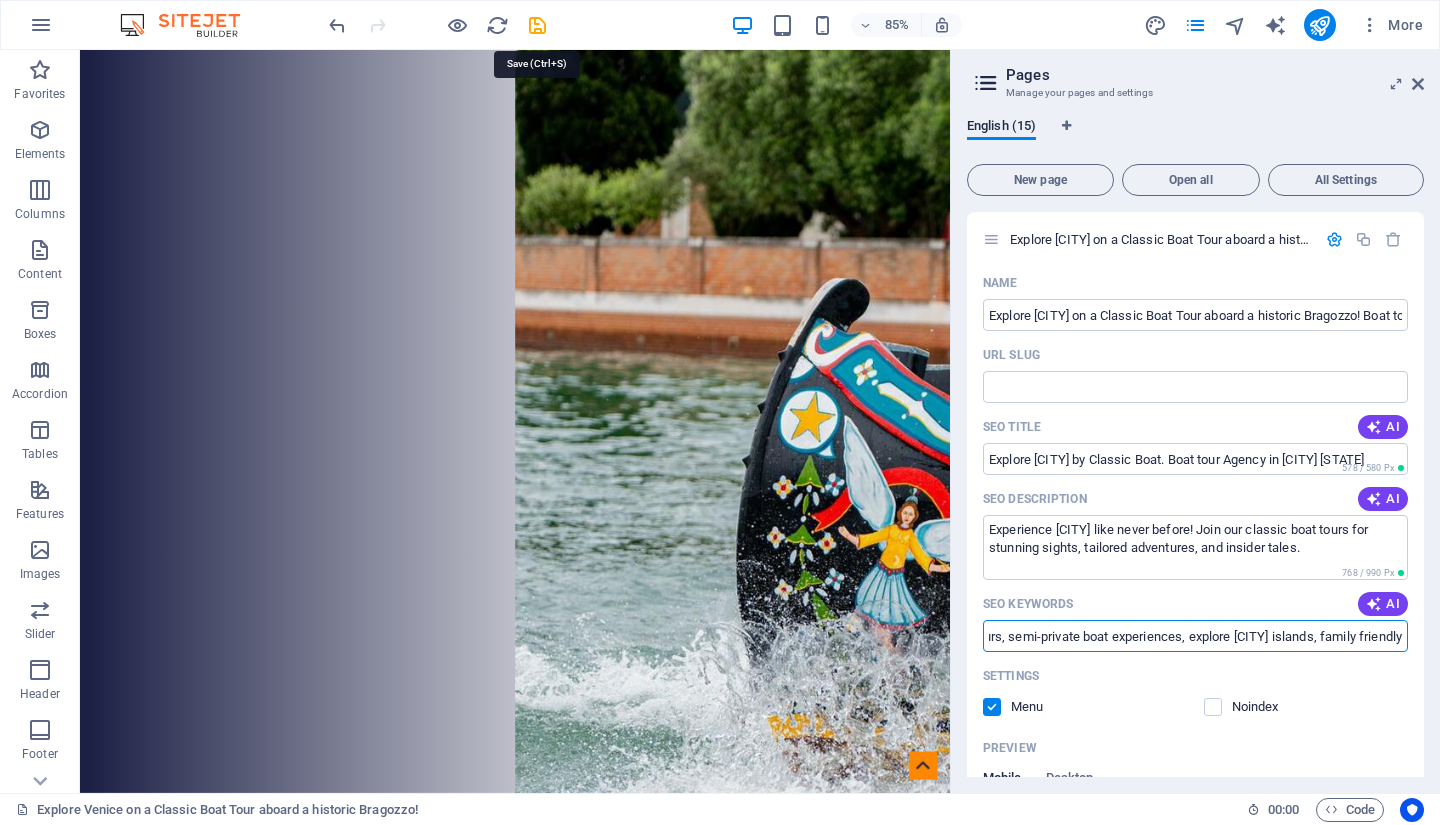type on "[CITY] boat tours, classic Bragozzo, private lagoon excursions, historic [CITY] tours, semi-private boat experiences, explore [CITY] islands, family friendly" 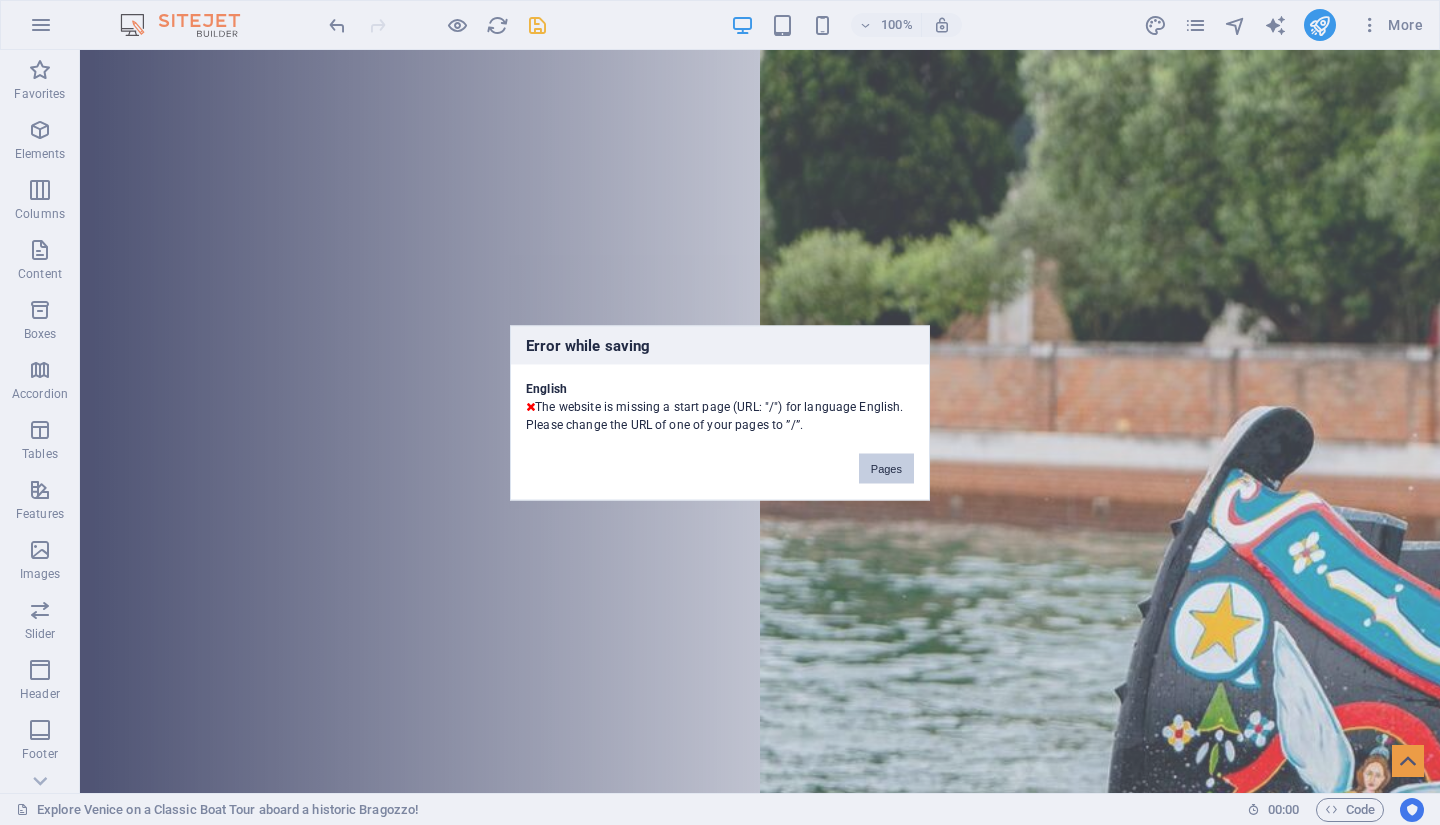 click on "Pages" at bounding box center (886, 468) 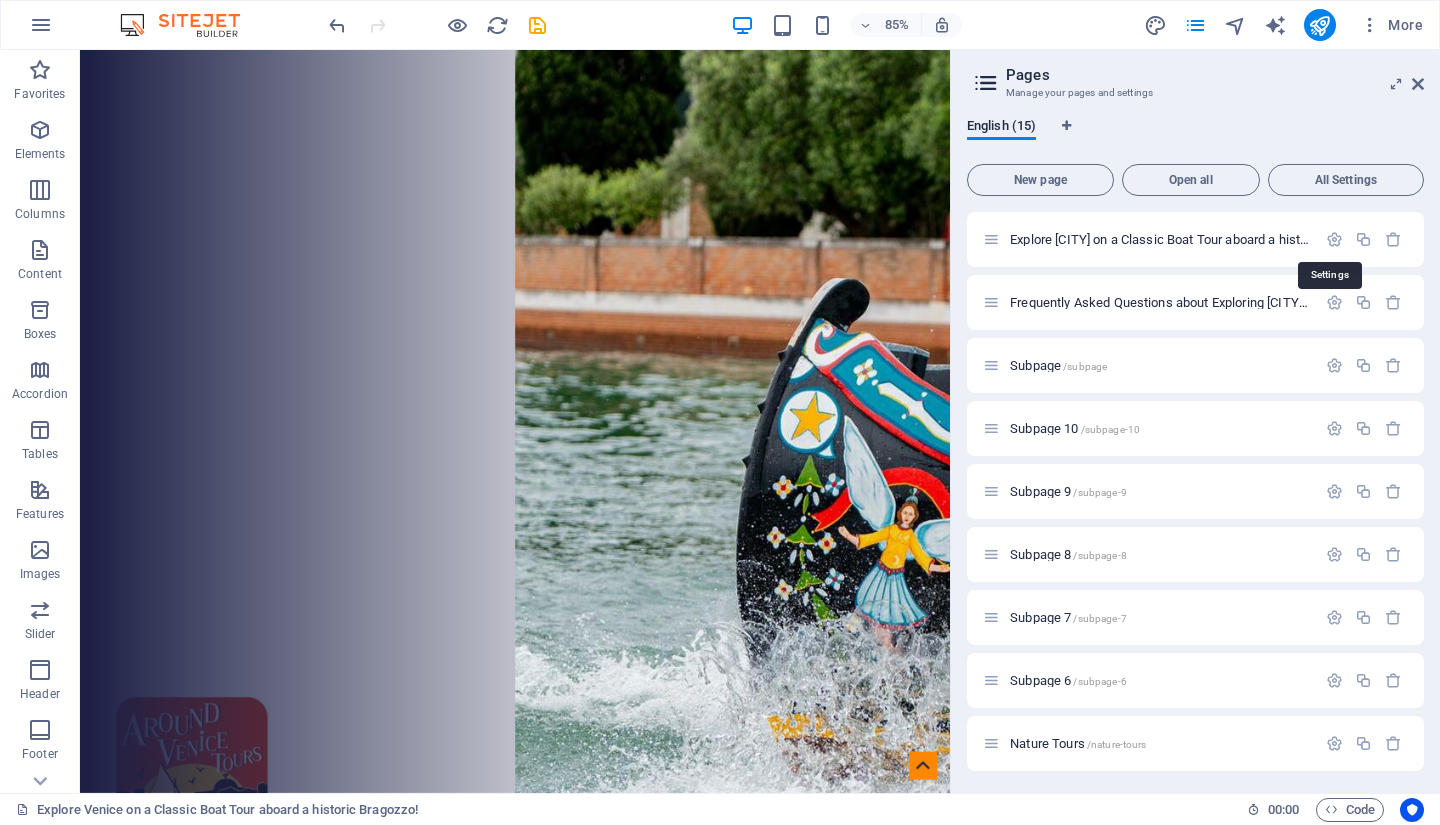 click at bounding box center (1334, 239) 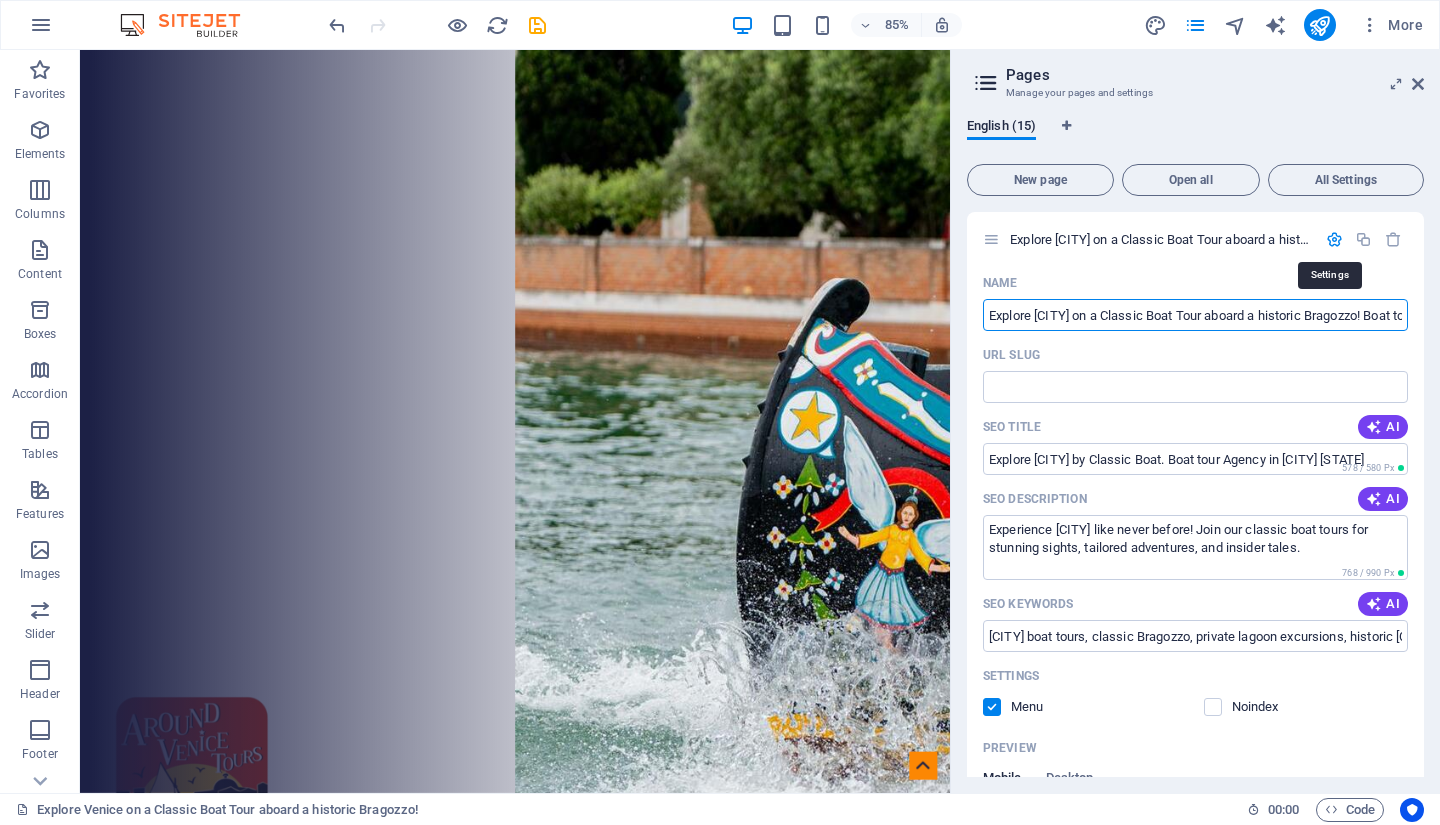 scroll, scrollTop: 0, scrollLeft: 263, axis: horizontal 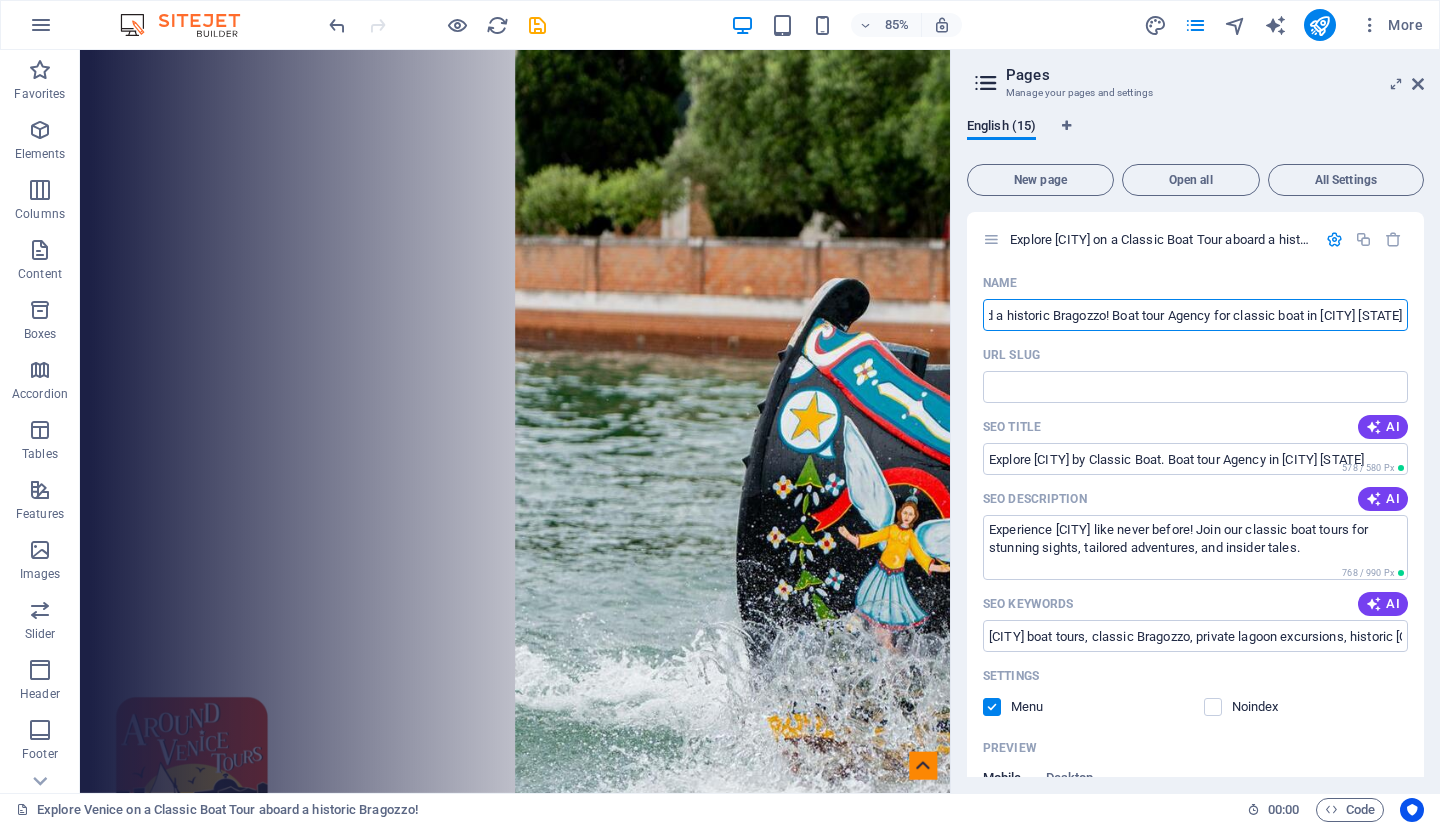 click on "URL SLUG" at bounding box center [1195, 387] 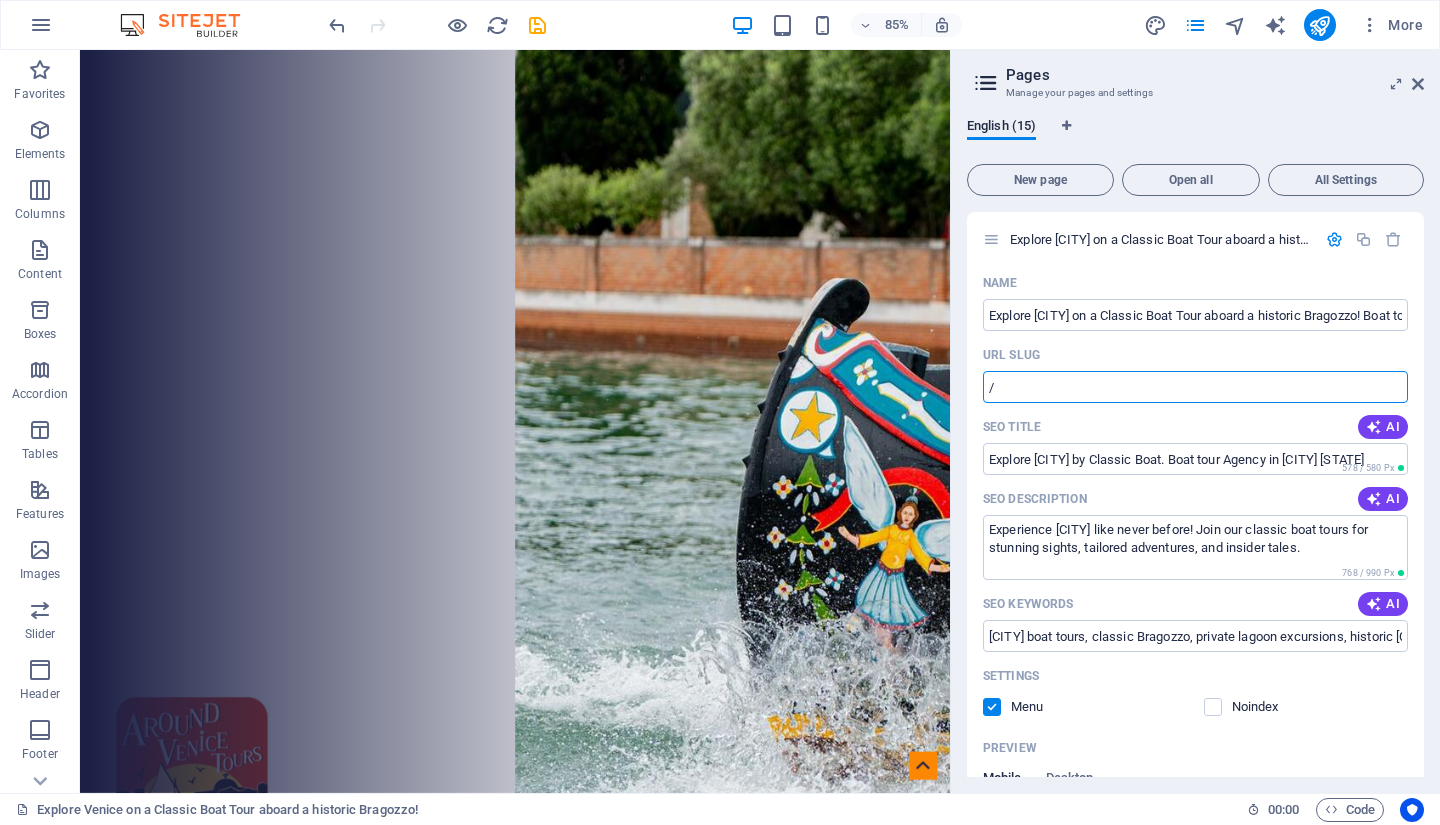 type on "/" 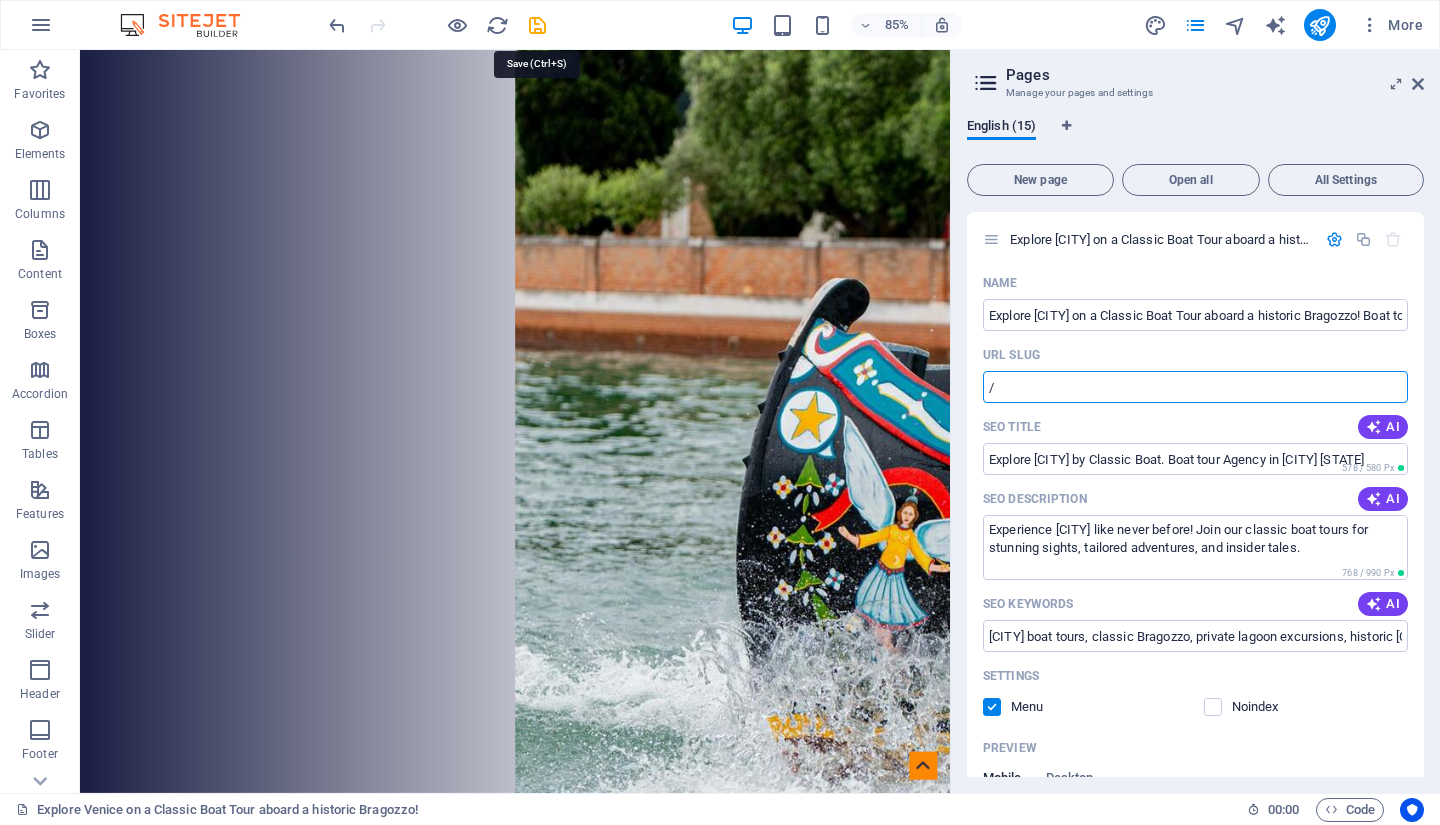 click at bounding box center [537, 25] 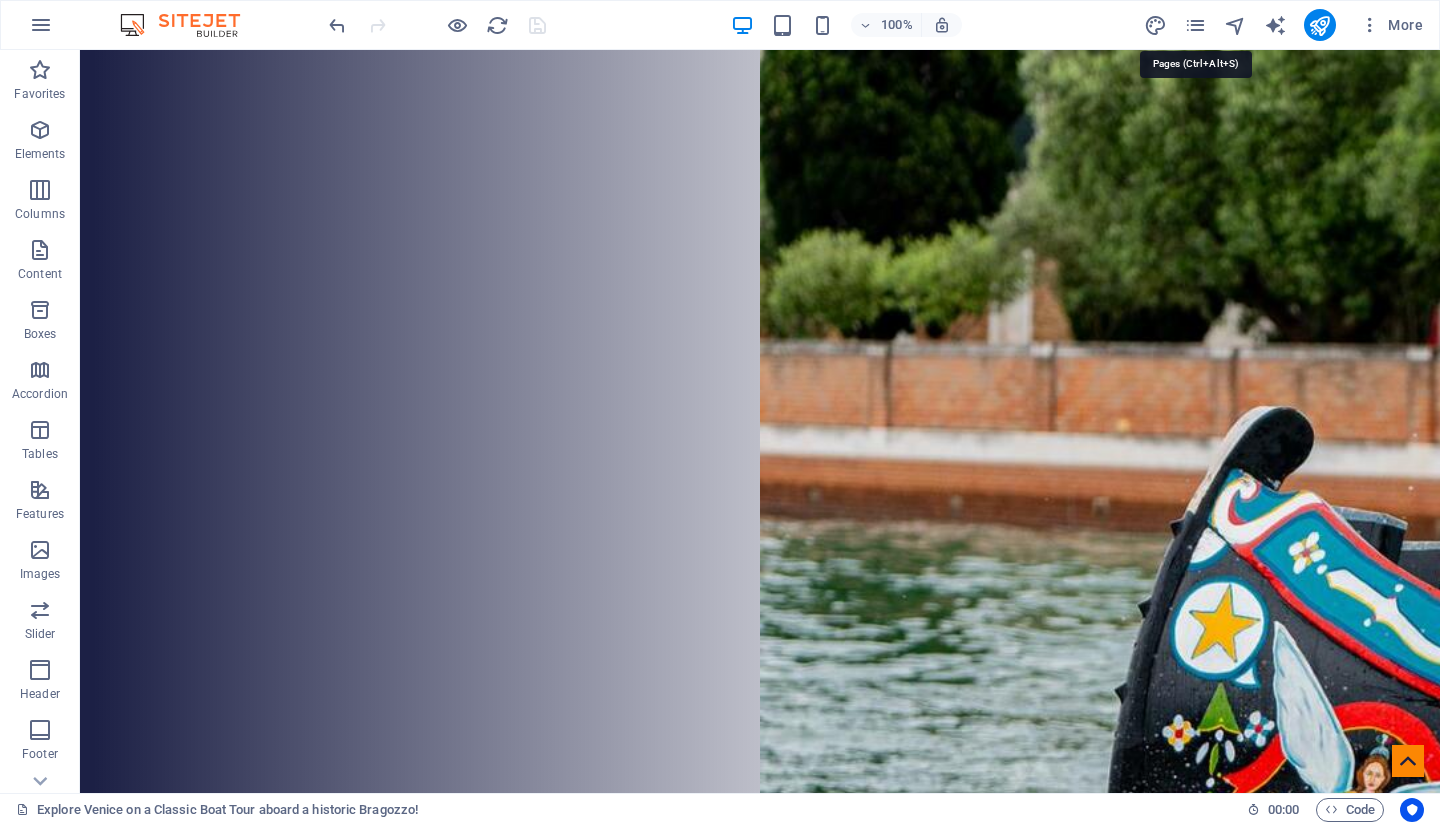 click at bounding box center (1195, 25) 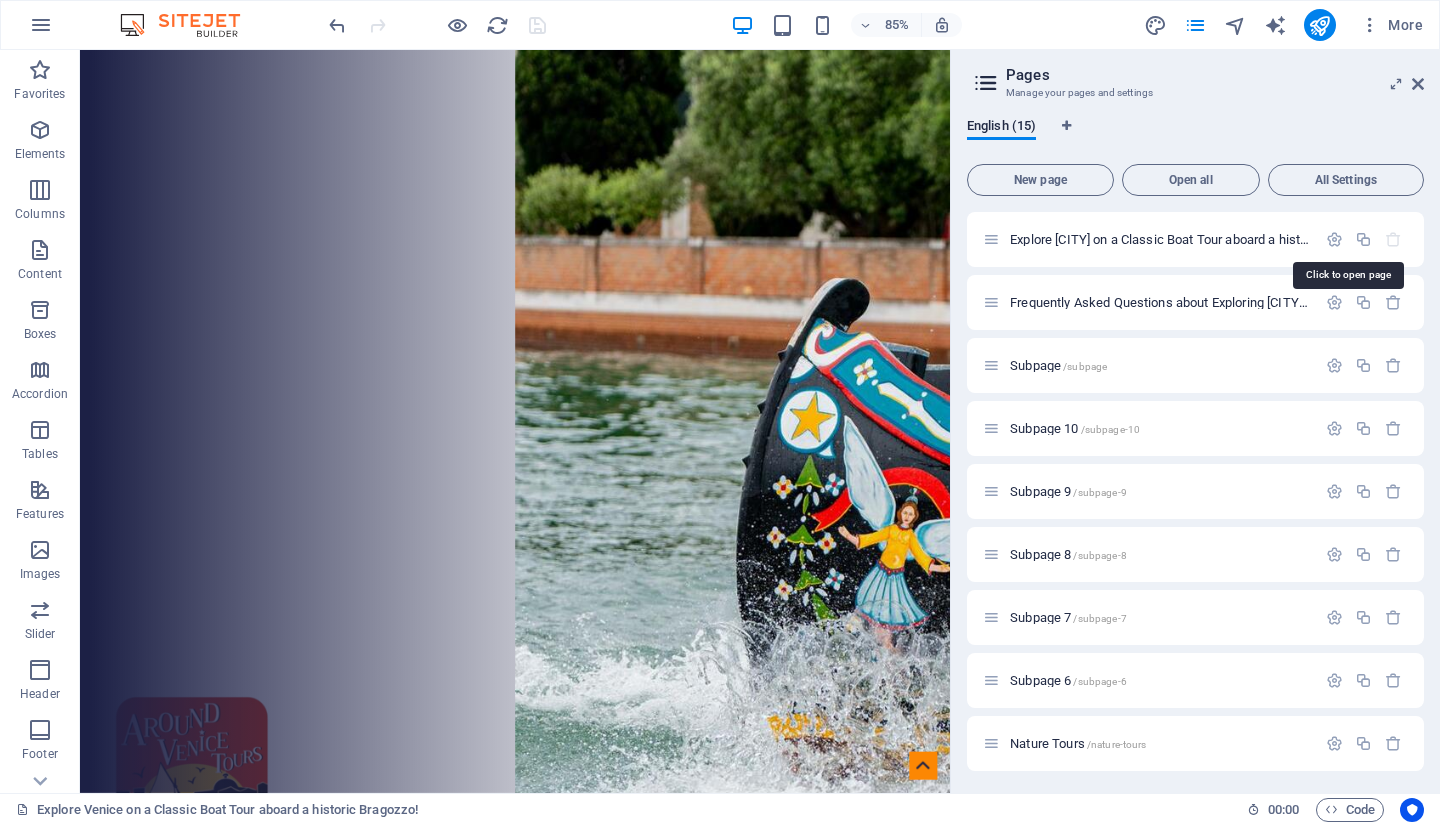 click on "Explore [CITY] on a Classic Boat Tour aboard a historic Bragozzo! Boat tour Agency for classic boat in [CITY] [STATE] /" at bounding box center [1345, 239] 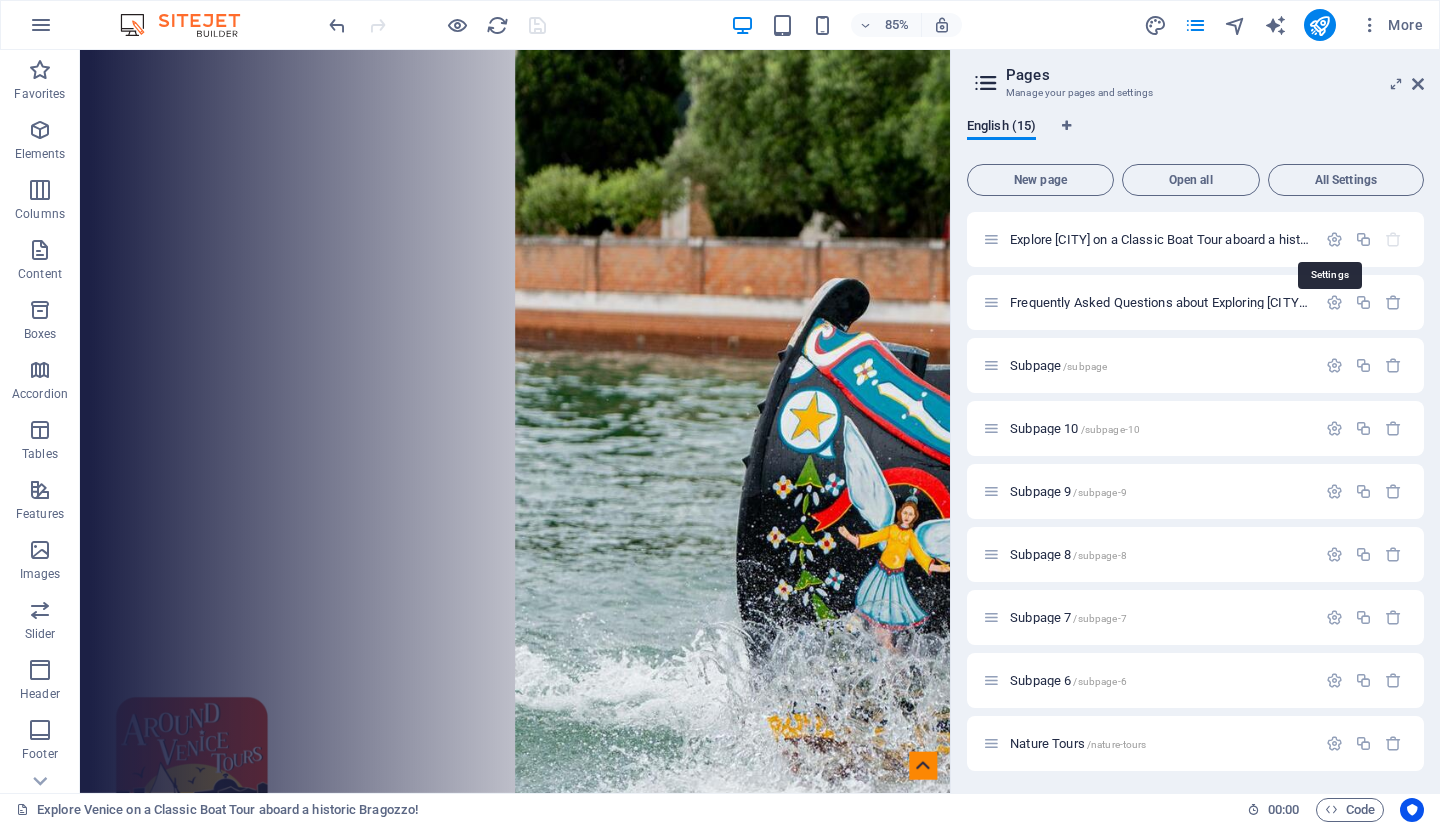 click at bounding box center [1334, 239] 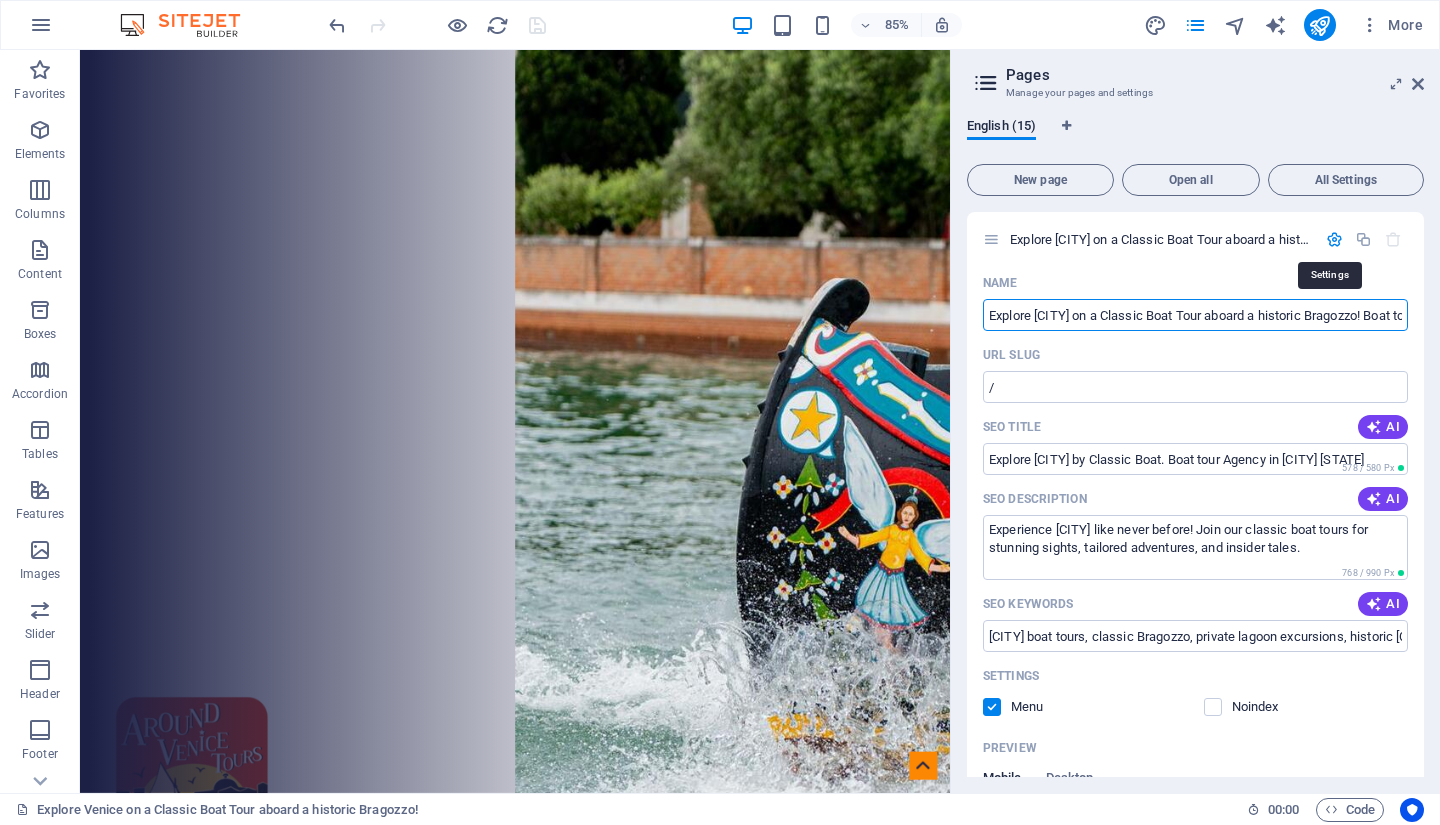 scroll, scrollTop: 0, scrollLeft: 263, axis: horizontal 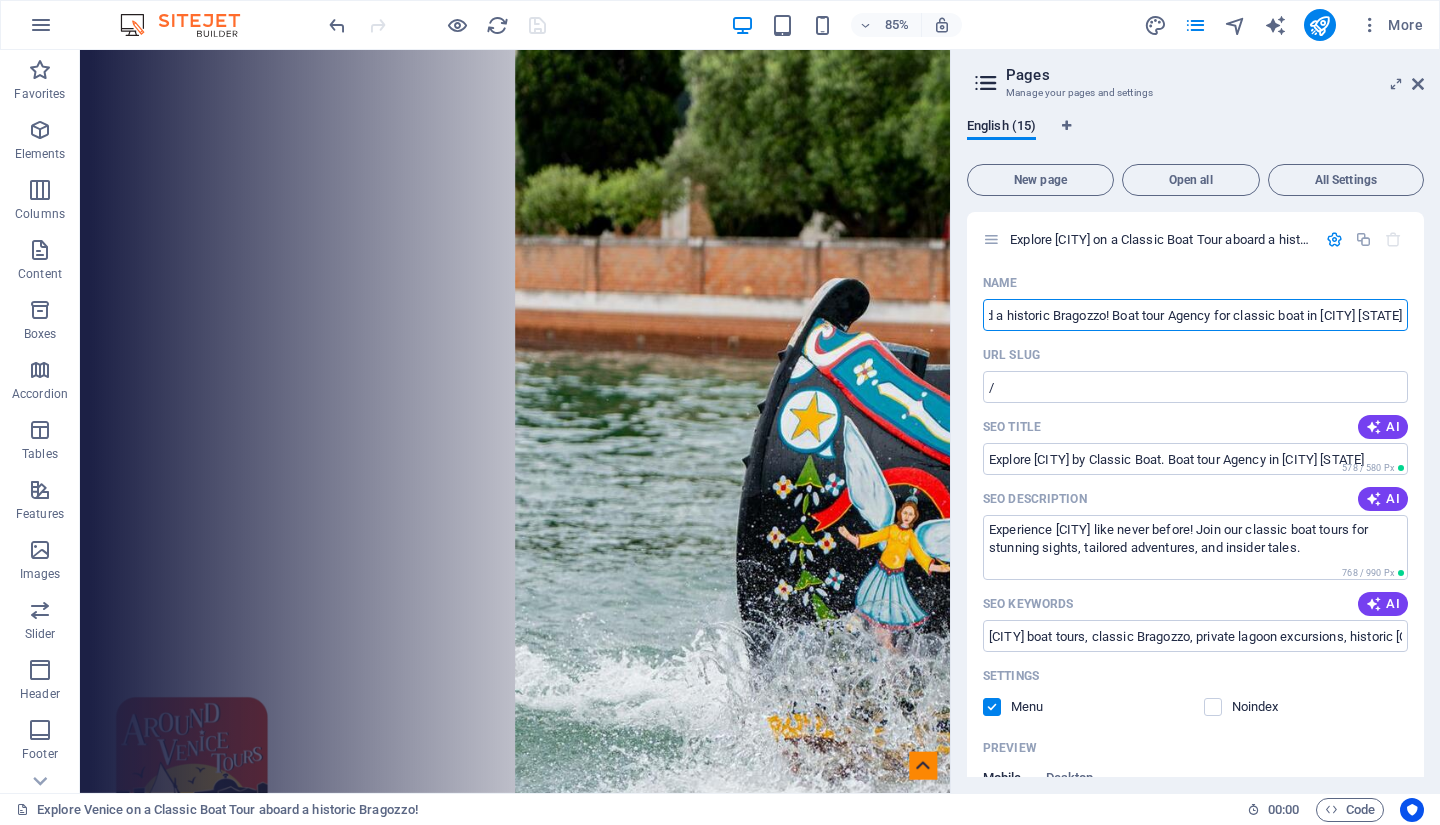 click on "Explore [CITY] on a Classic Boat Tour aboard a historic Bragozzo! Boat tour Agency for classic boat in [CITY] [STATE] /" at bounding box center (1195, 239) 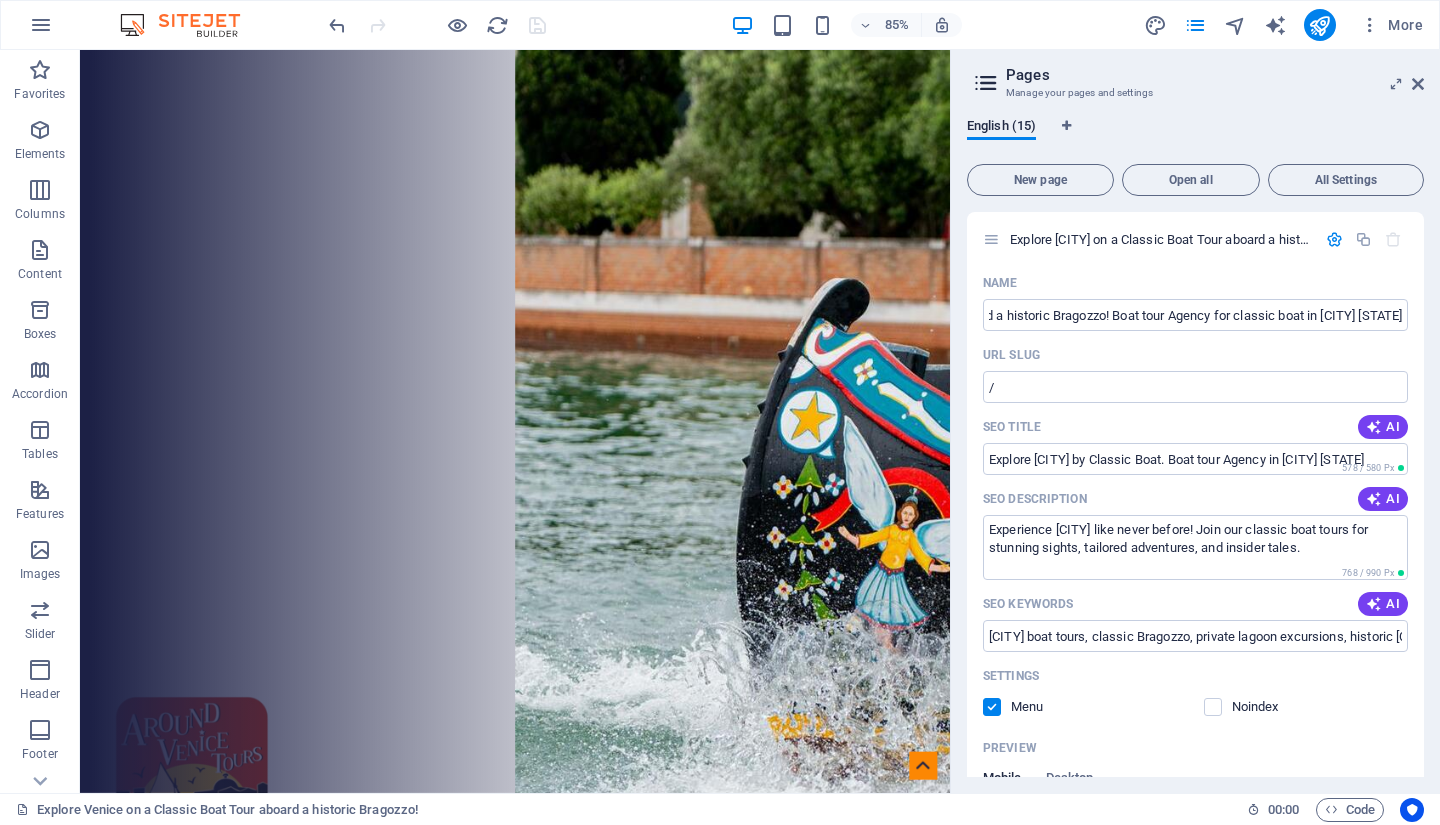 scroll, scrollTop: 0, scrollLeft: 0, axis: both 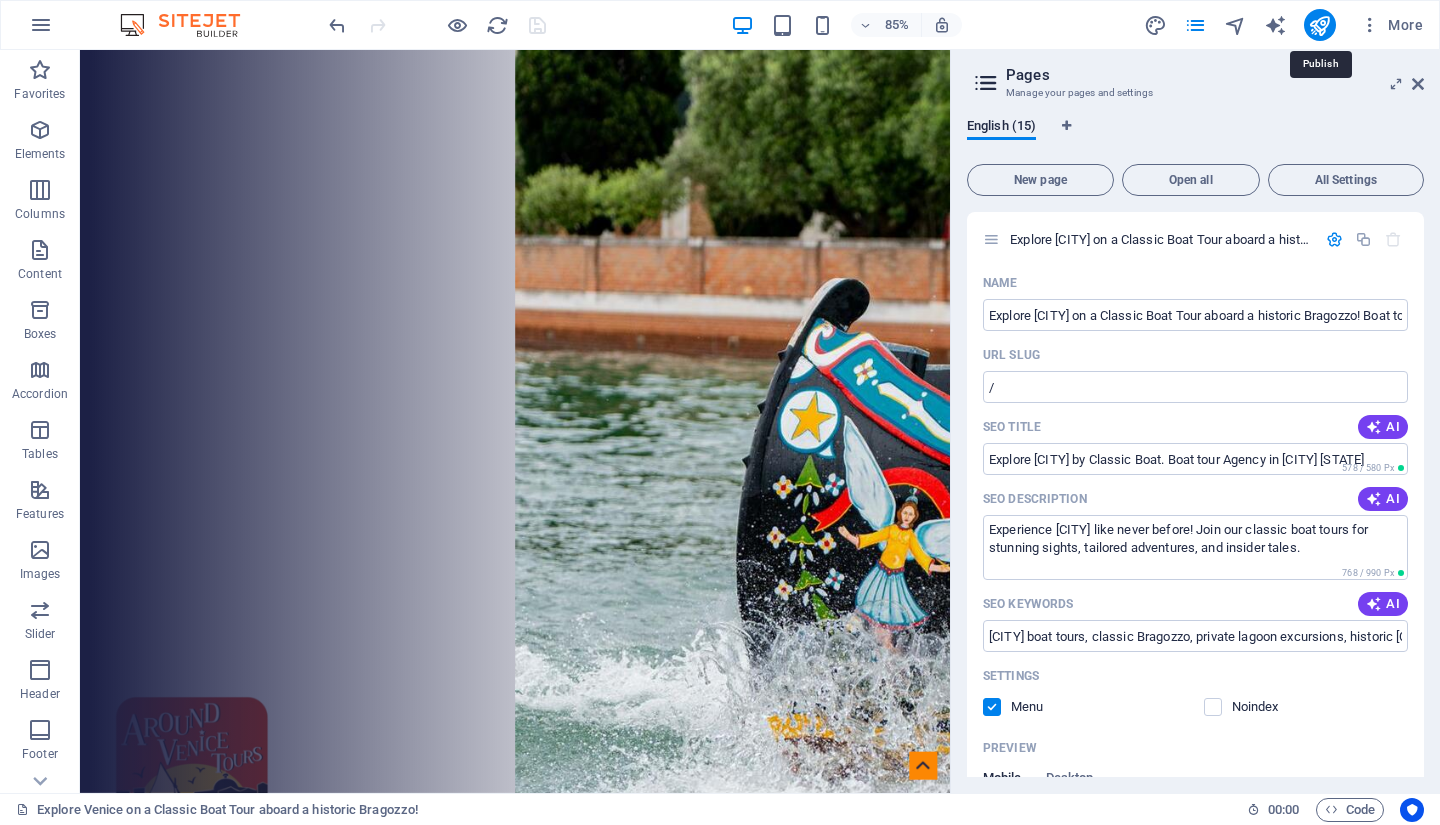 click at bounding box center (1319, 25) 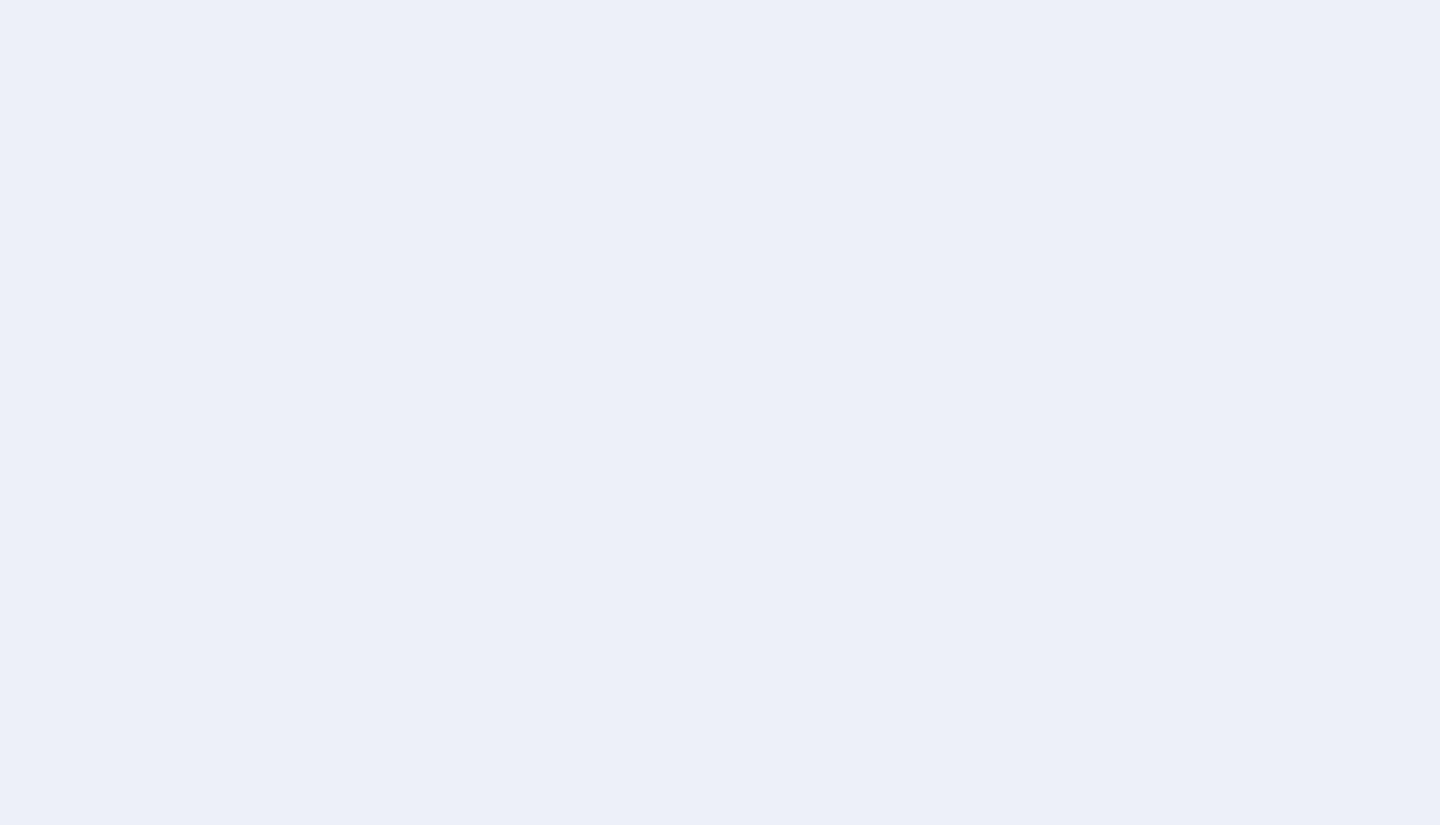 scroll, scrollTop: 0, scrollLeft: 0, axis: both 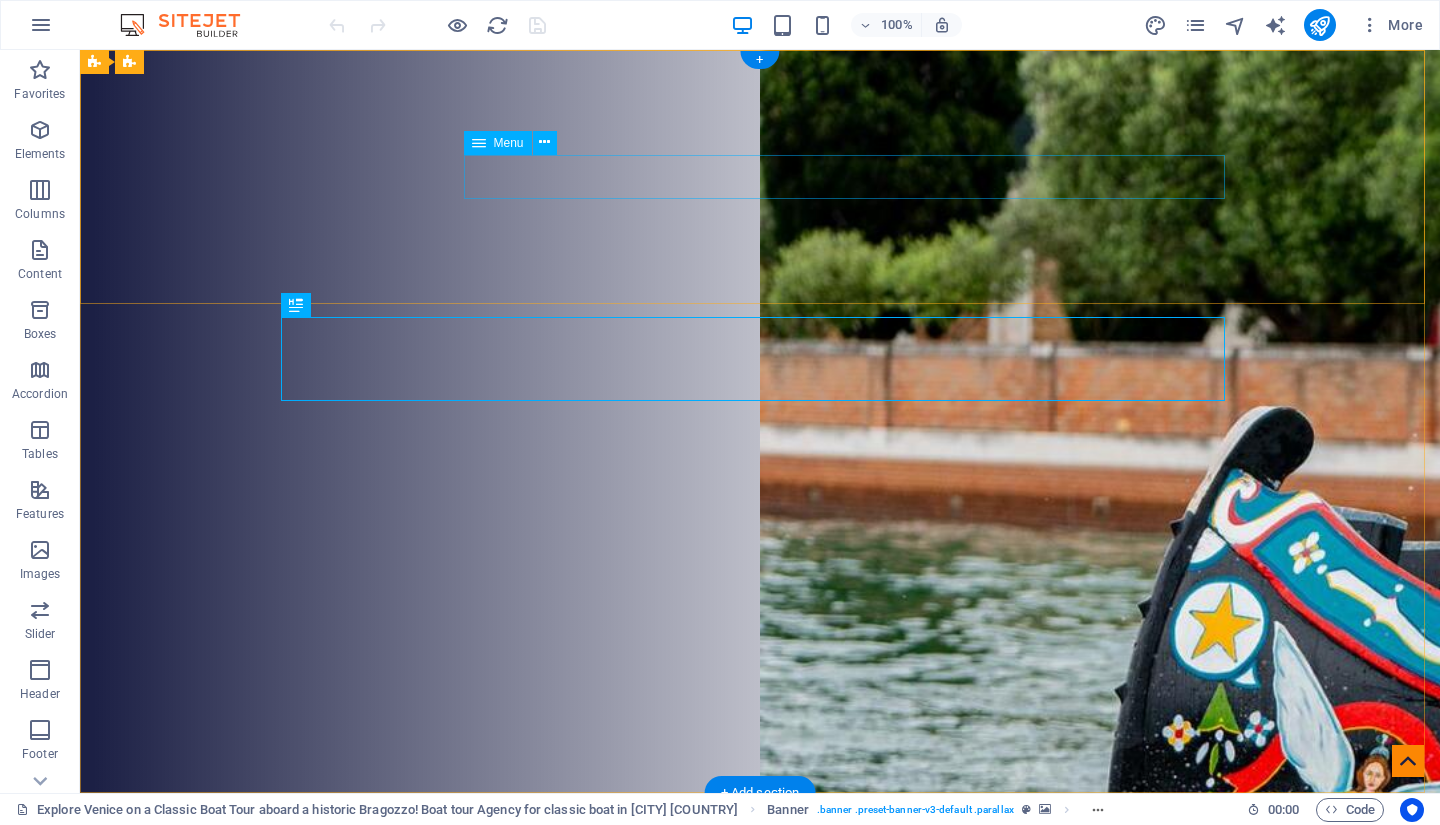 click on "Home Tours About FAQ Contact" at bounding box center (760, 1053) 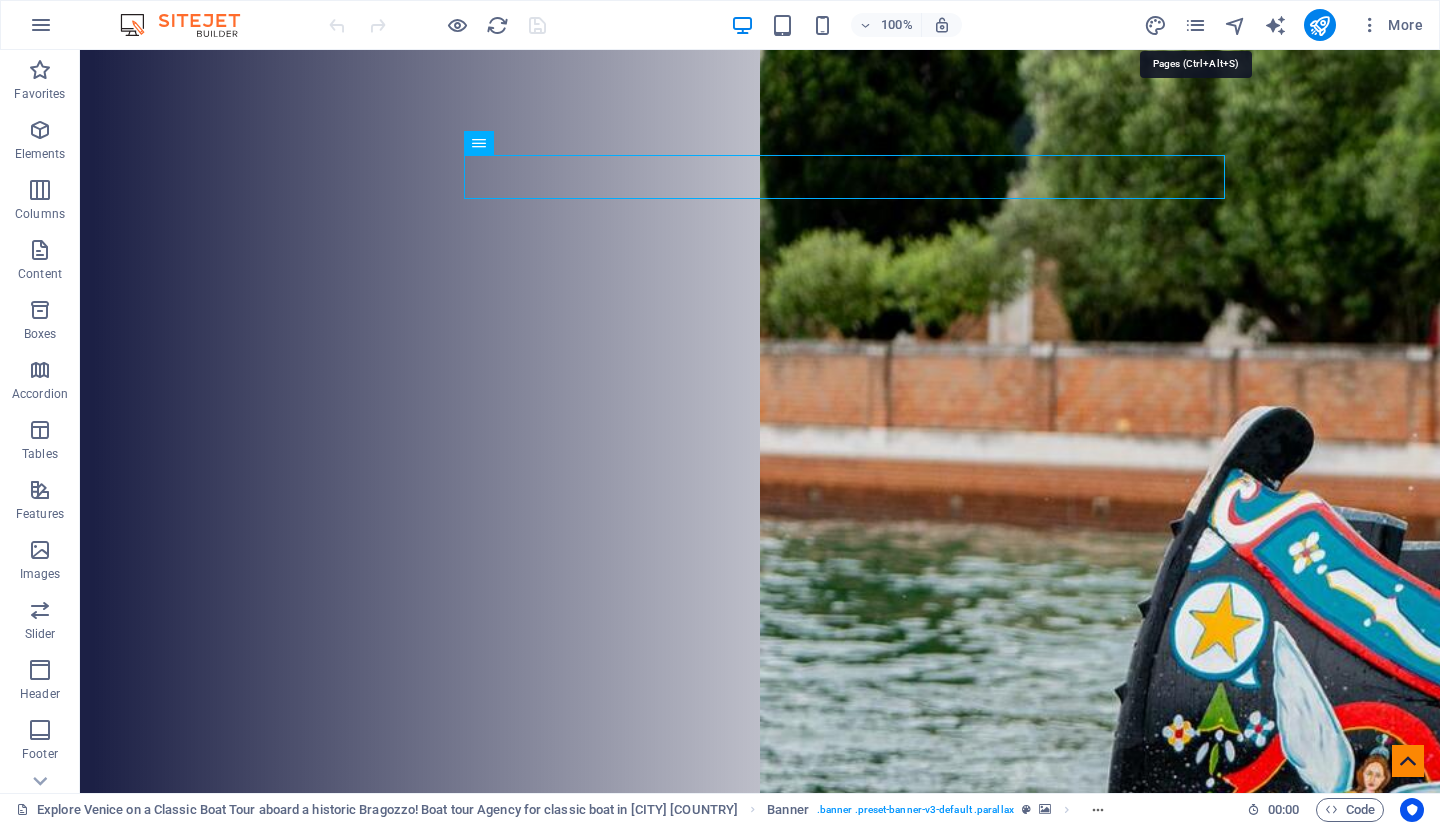 click at bounding box center [1195, 25] 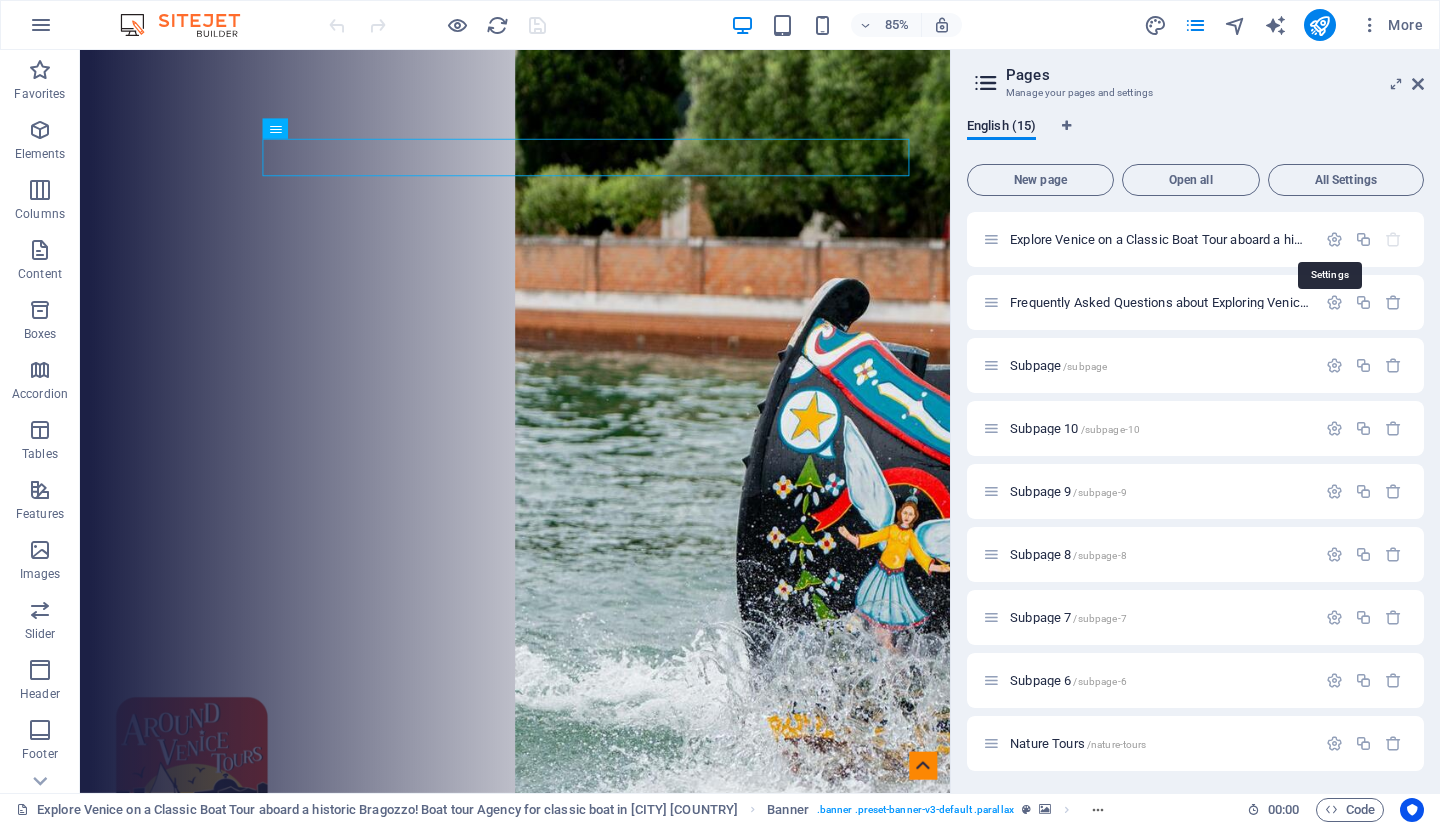 click at bounding box center (1334, 239) 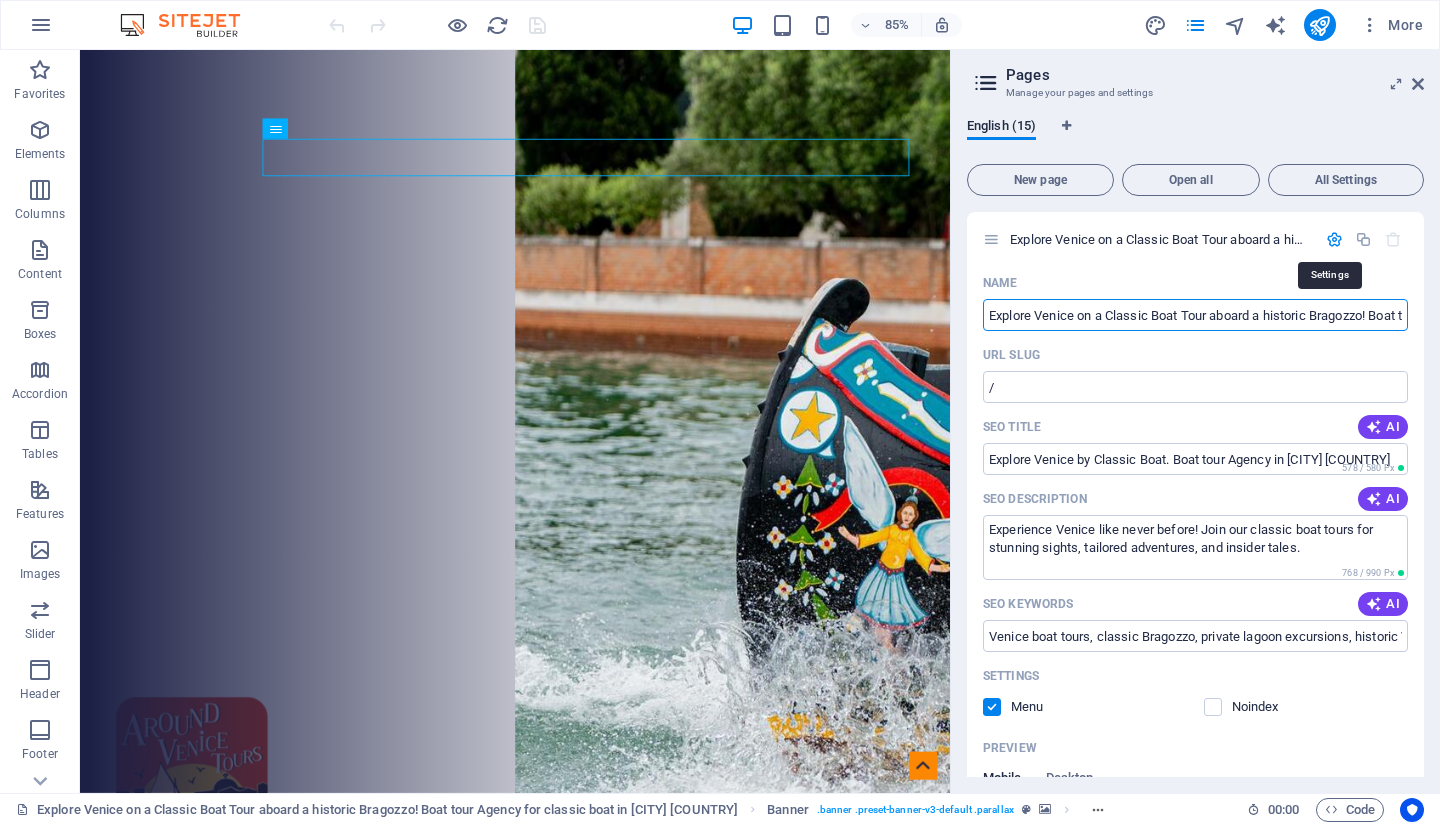 scroll, scrollTop: 0, scrollLeft: 263, axis: horizontal 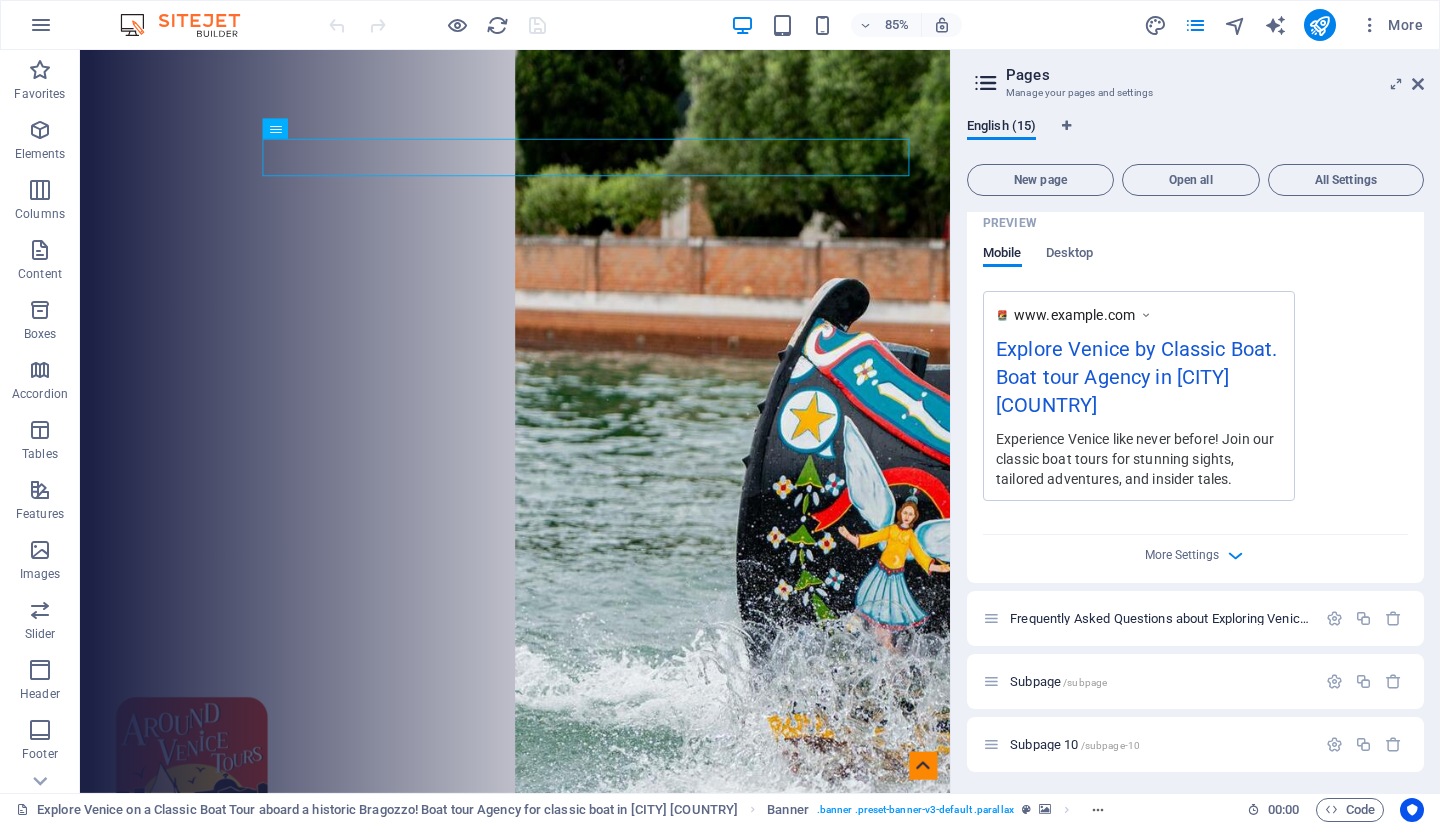 click at bounding box center (1235, 555) 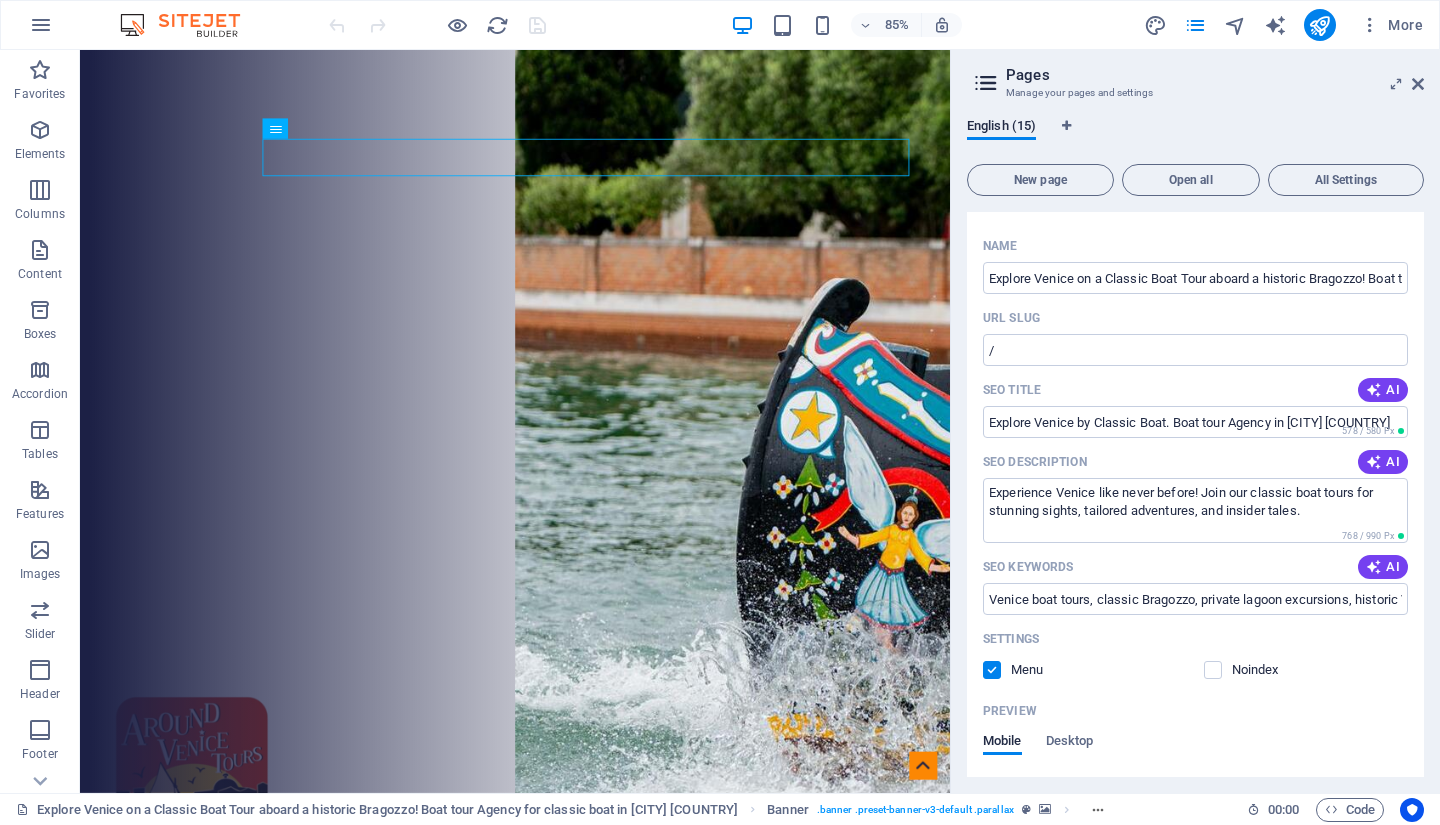 scroll, scrollTop: 0, scrollLeft: 0, axis: both 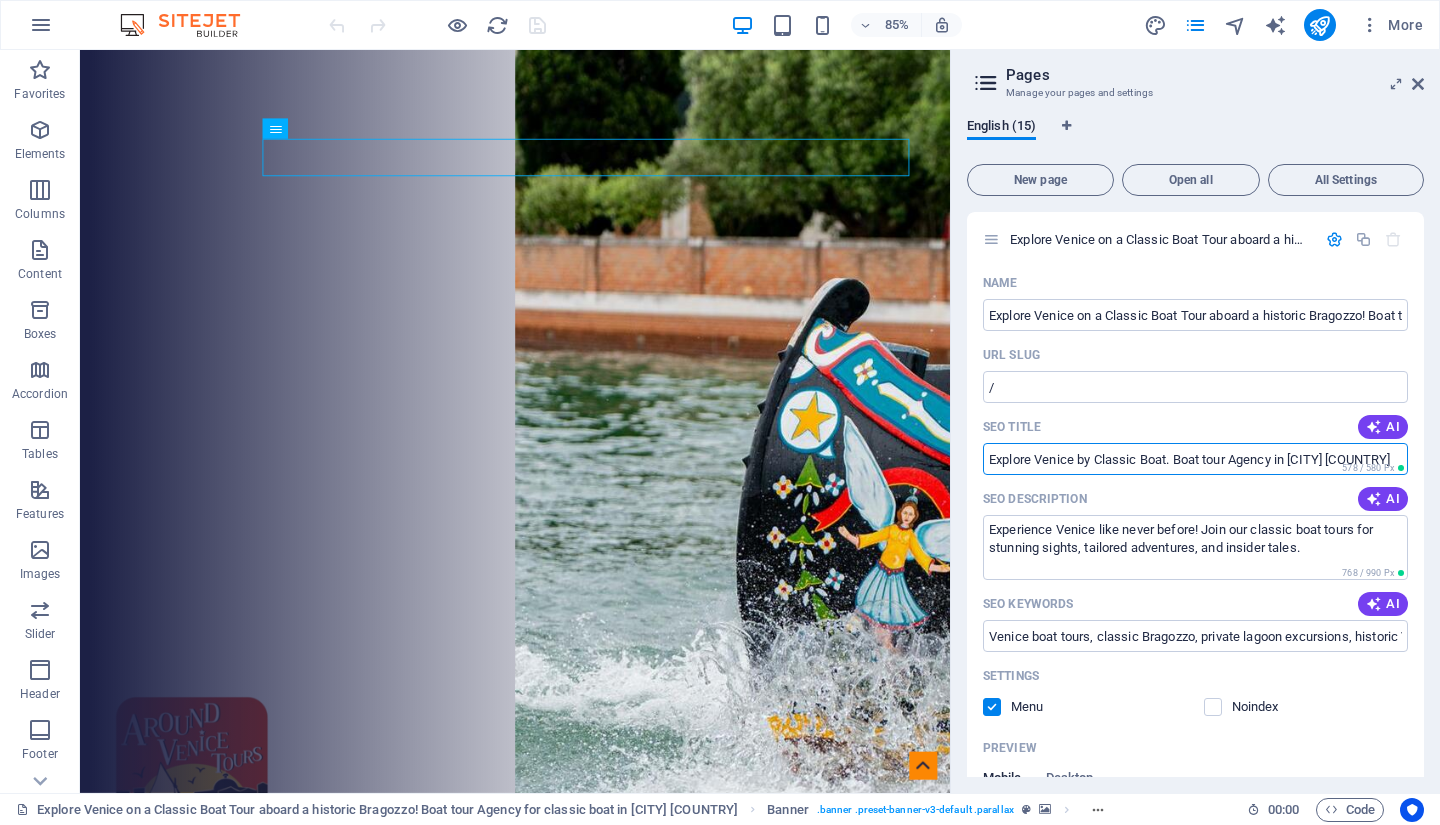 click on "Explore [CITY] by Classic Boat. Boat tour Agency in [CITY] [STATE]" at bounding box center (1195, 459) 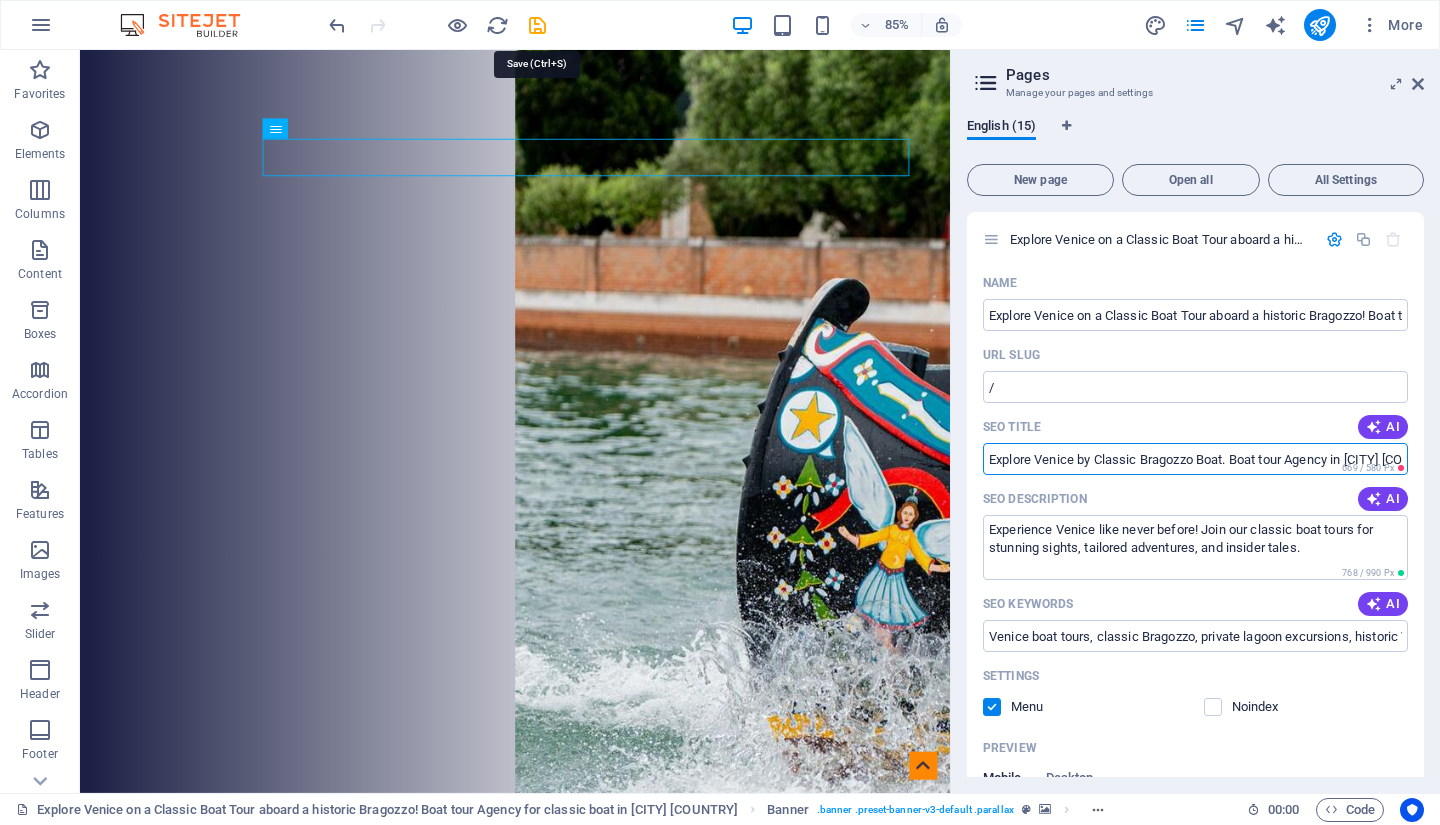 type on "Explore Venice by Classic Bragozzo Boat. Boat tour Agency in Venice Italy" 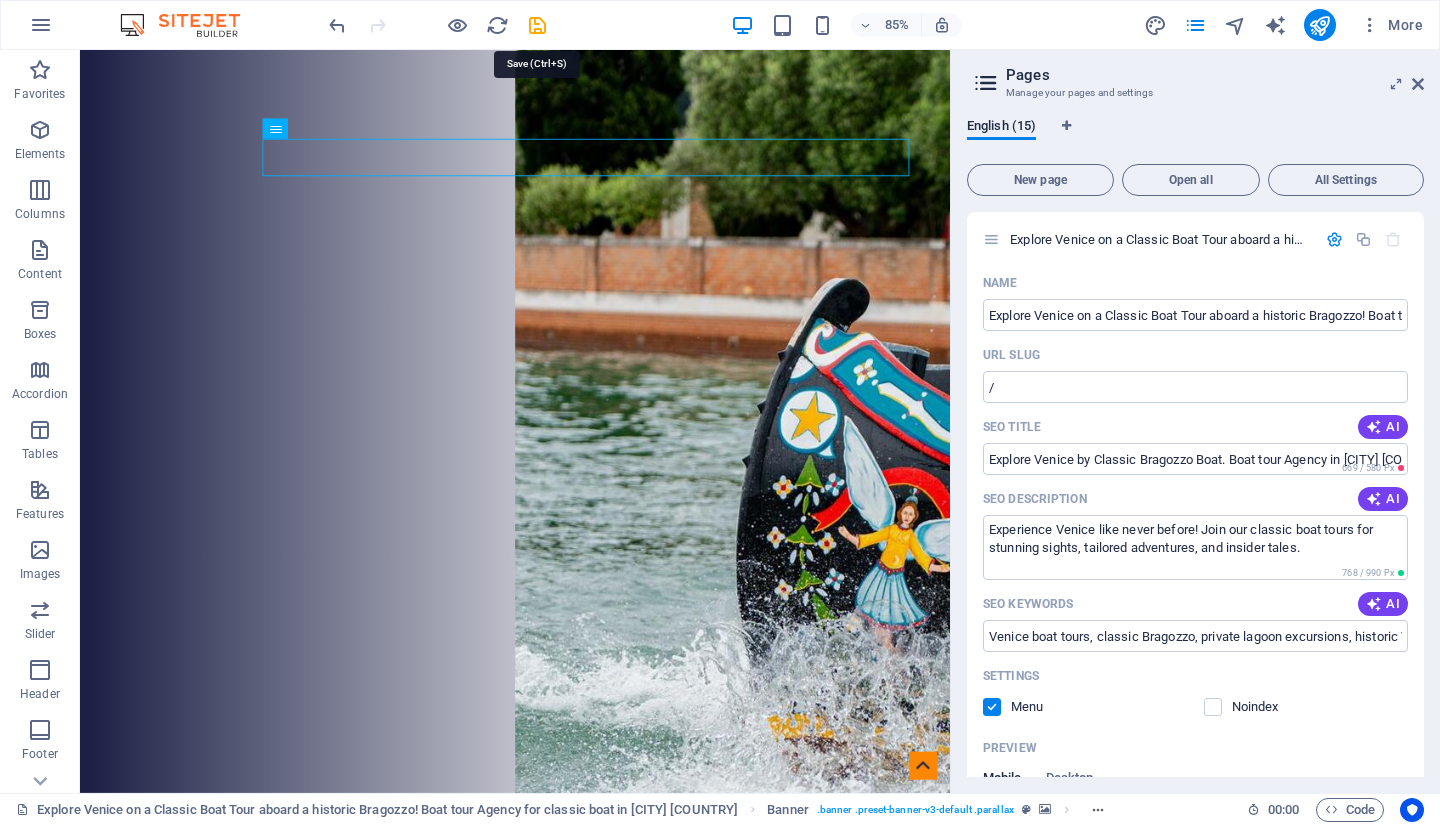 click at bounding box center (537, 25) 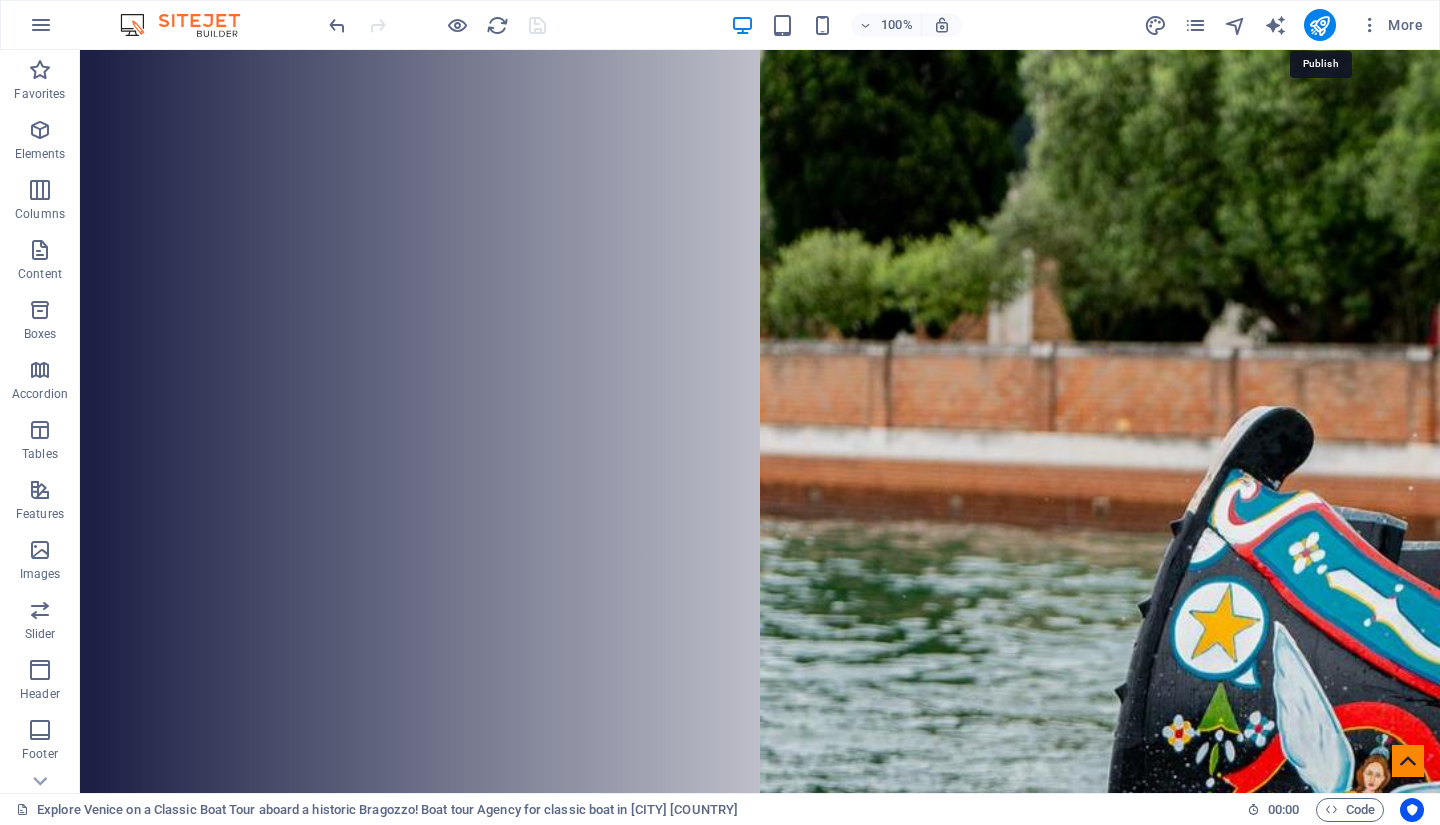 click at bounding box center [1319, 25] 